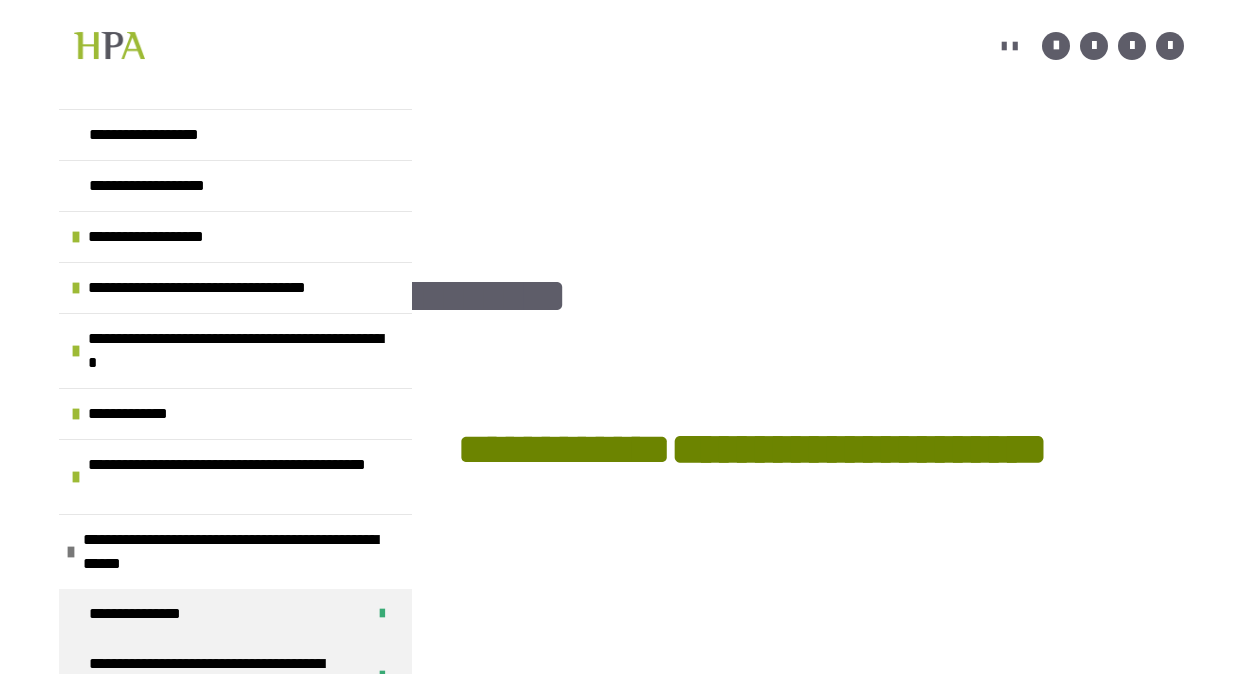 scroll, scrollTop: 361, scrollLeft: 0, axis: vertical 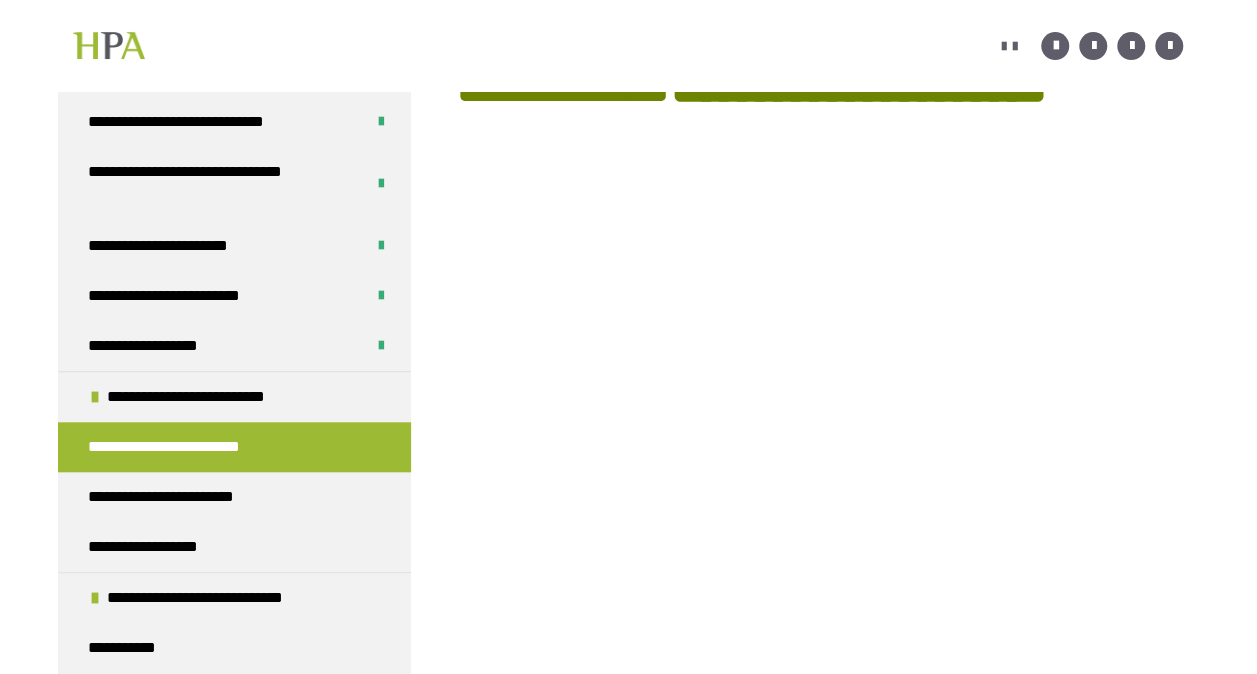 click on "**********" at bounding box center [628, 259] 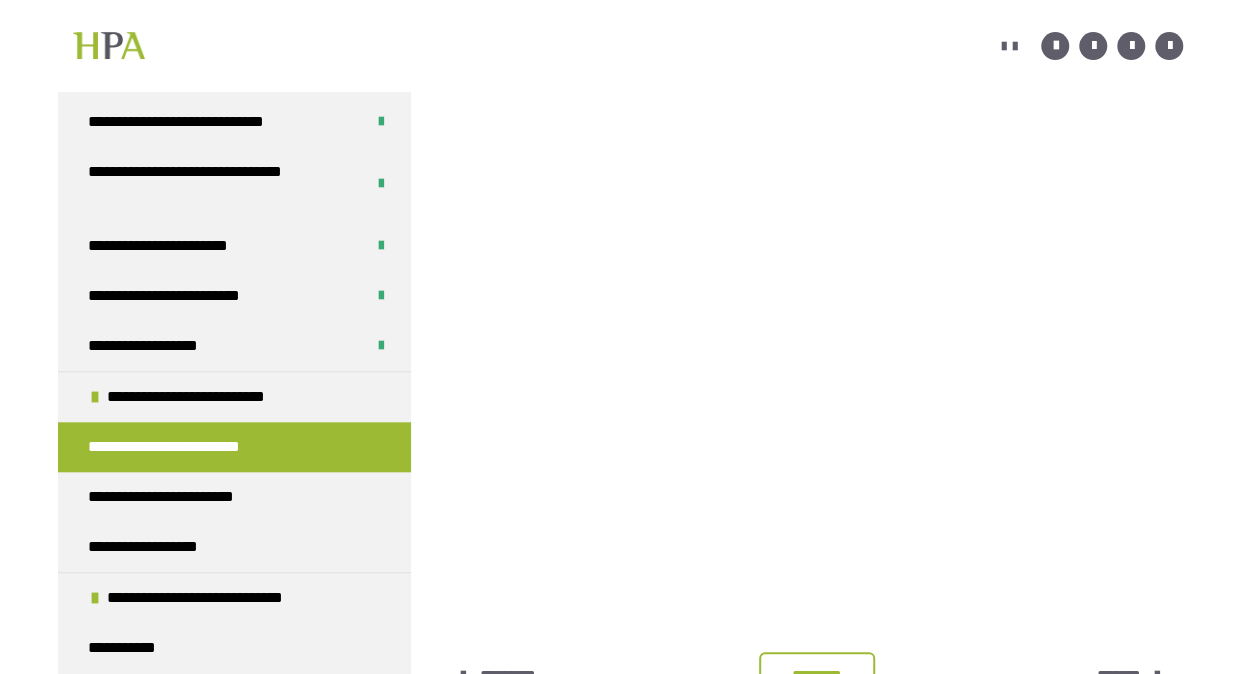 scroll, scrollTop: 391, scrollLeft: 0, axis: vertical 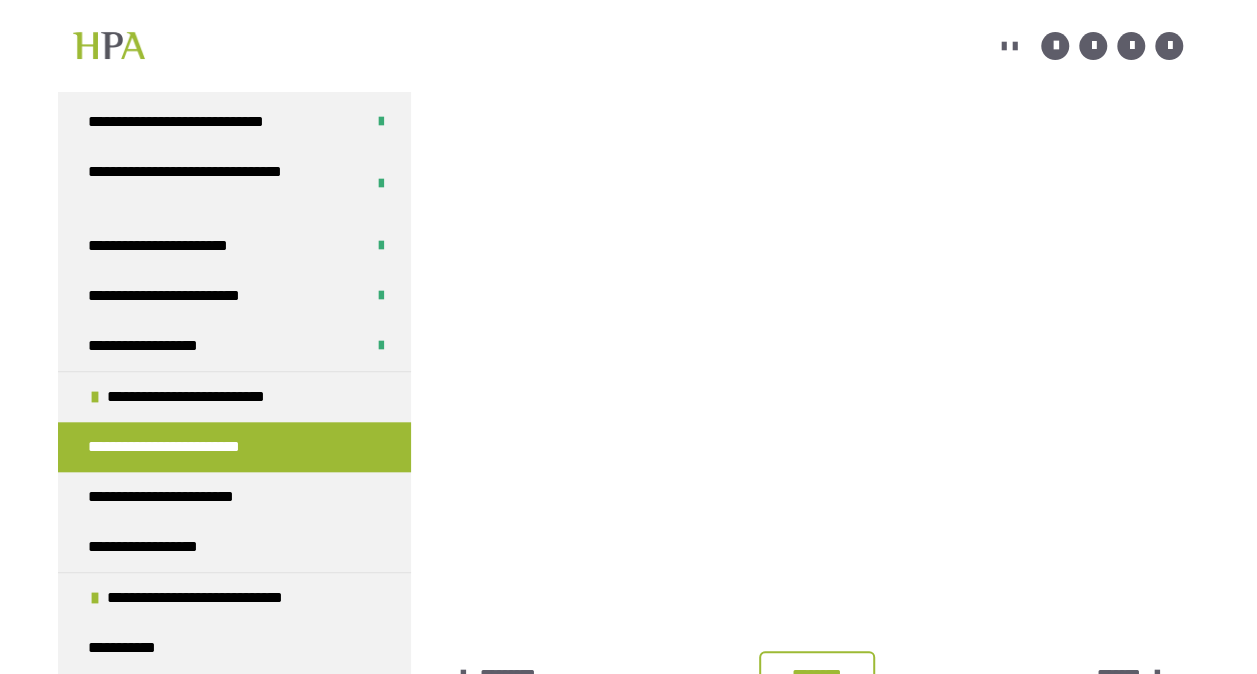 click on "********" at bounding box center (817, 675) 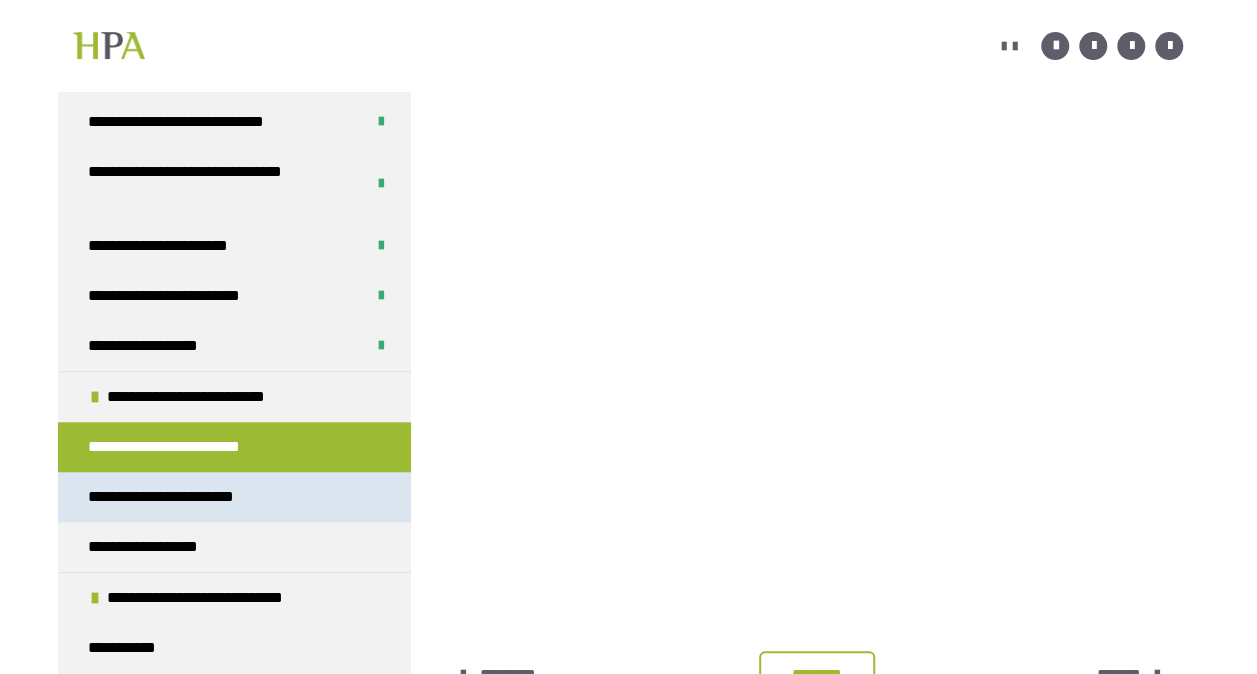 click on "**********" at bounding box center (177, 497) 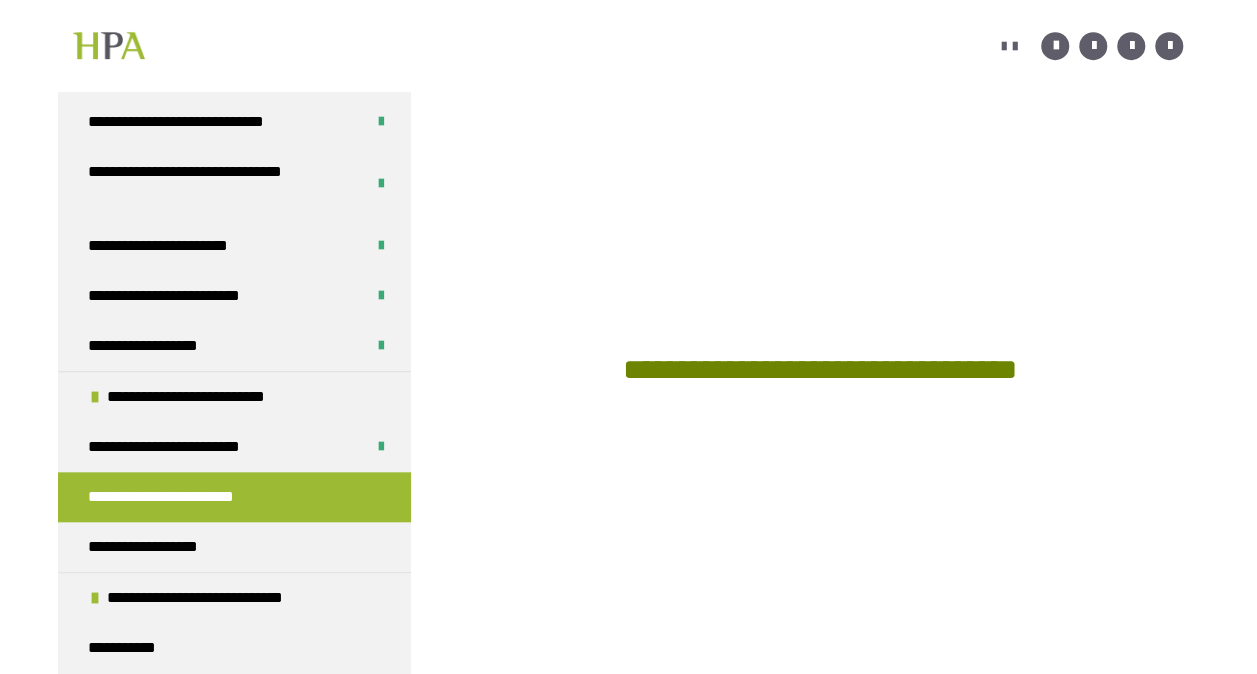 scroll, scrollTop: 687, scrollLeft: 0, axis: vertical 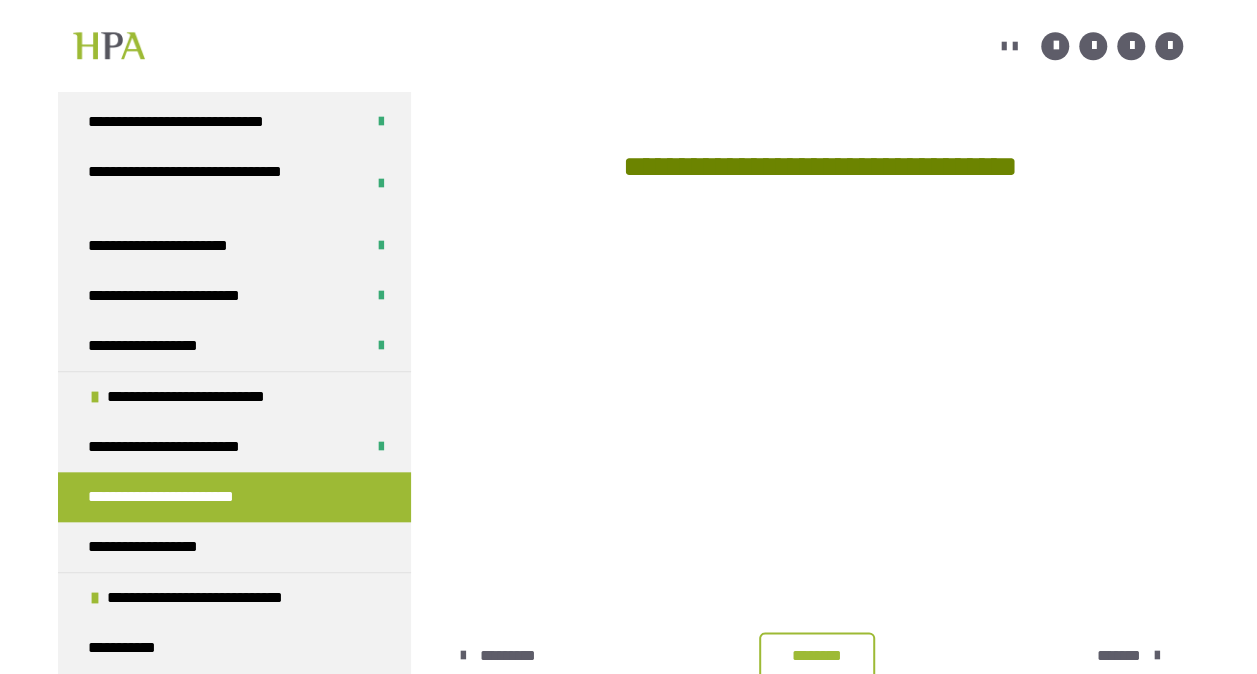 click on "********" at bounding box center (817, 656) 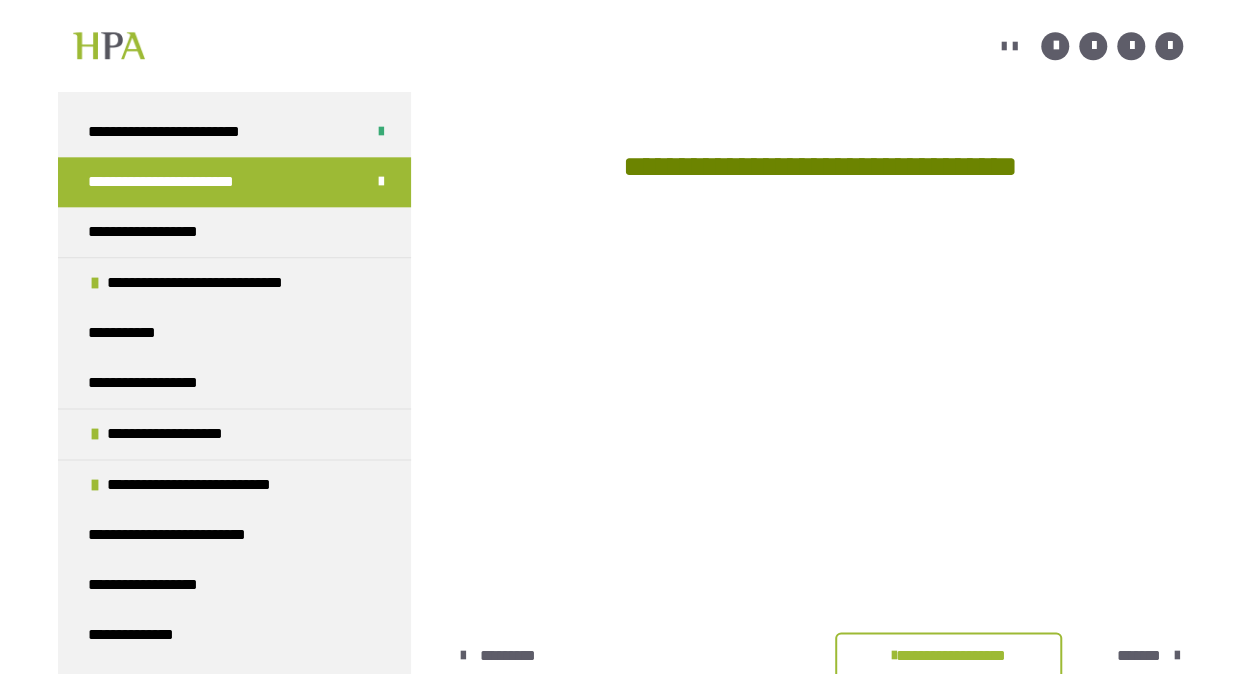 scroll, scrollTop: 1052, scrollLeft: 0, axis: vertical 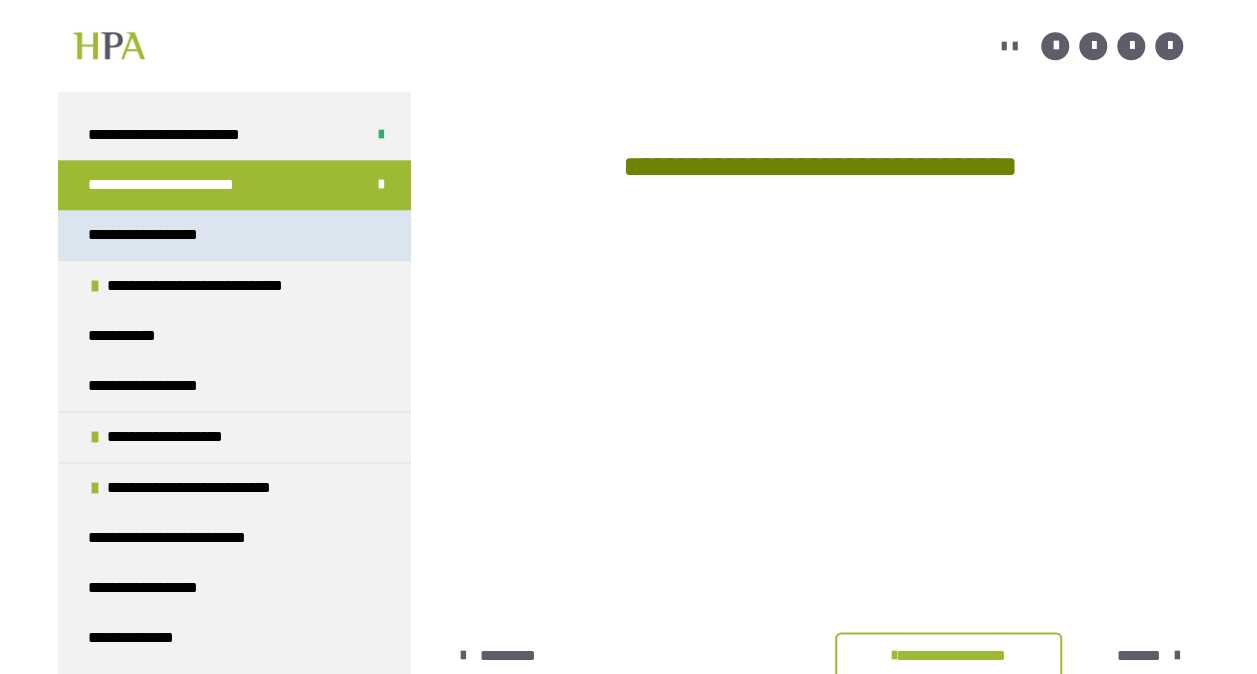 click on "**********" at bounding box center [234, 235] 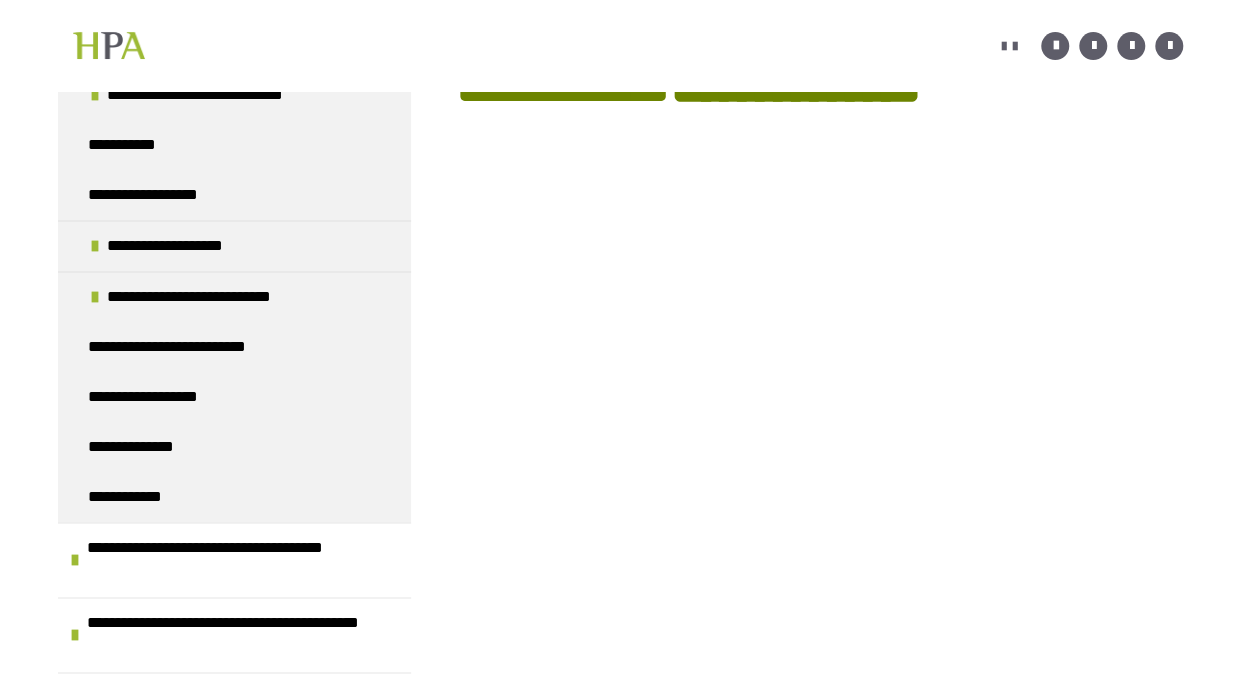 scroll, scrollTop: 1218, scrollLeft: 0, axis: vertical 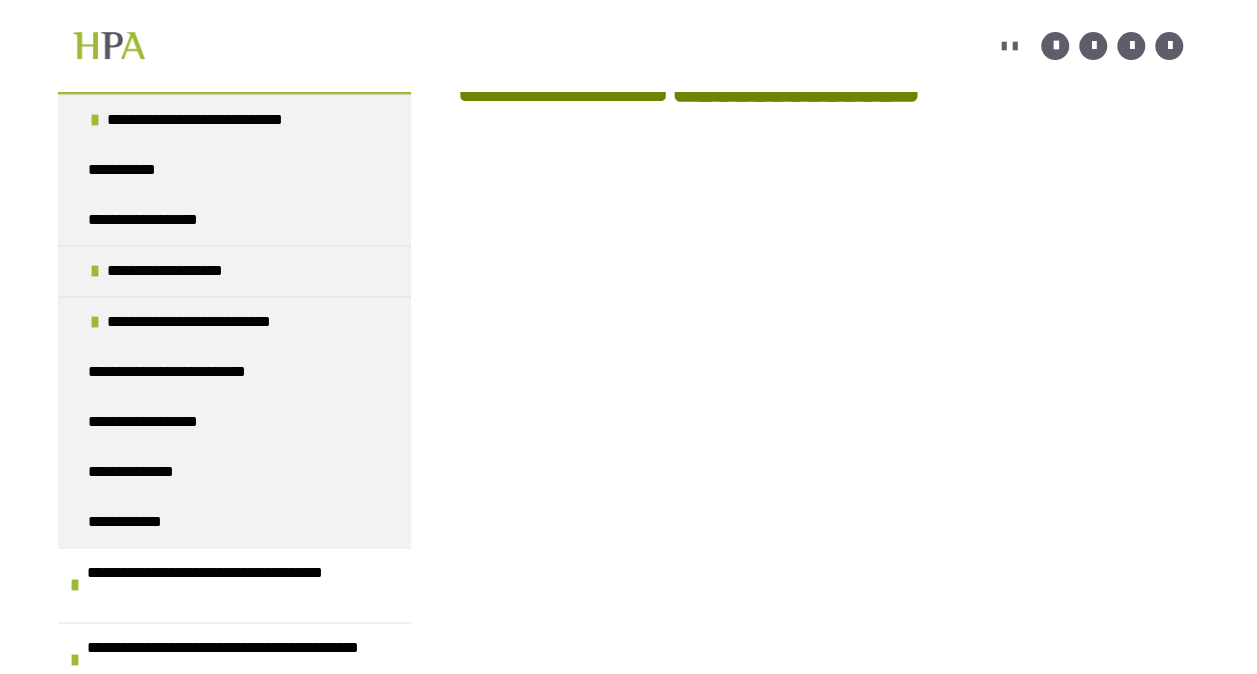 click at bounding box center [819, 555] 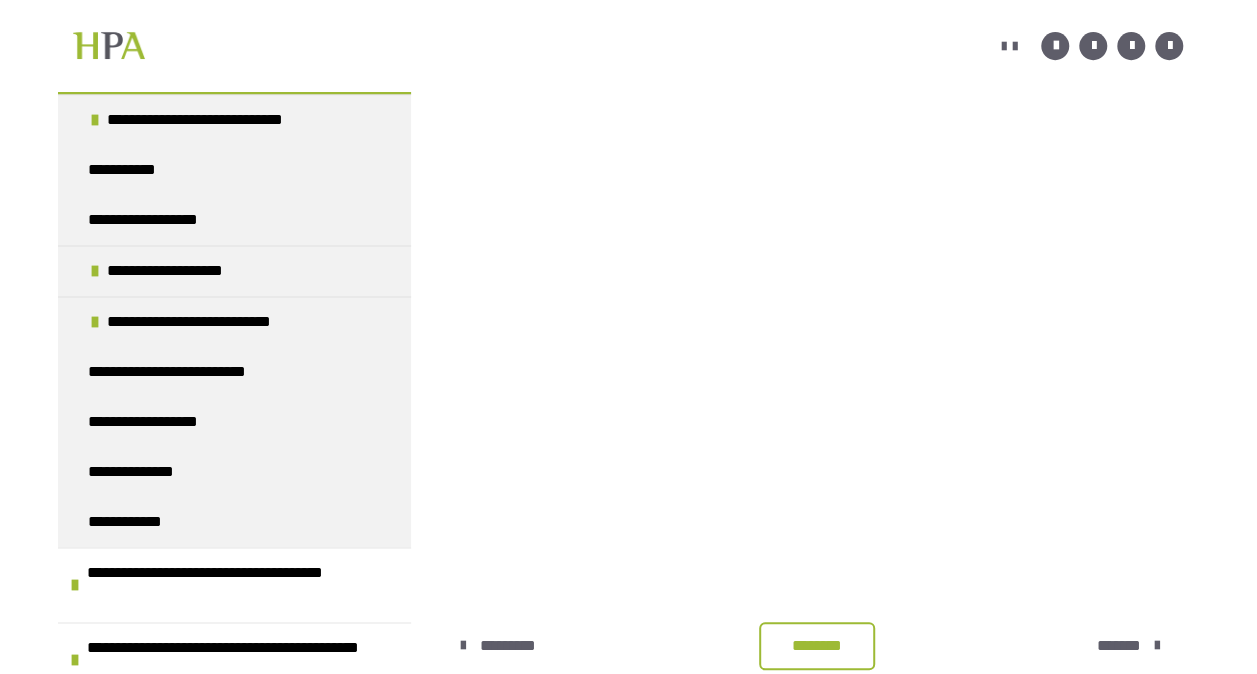 scroll, scrollTop: 477, scrollLeft: 0, axis: vertical 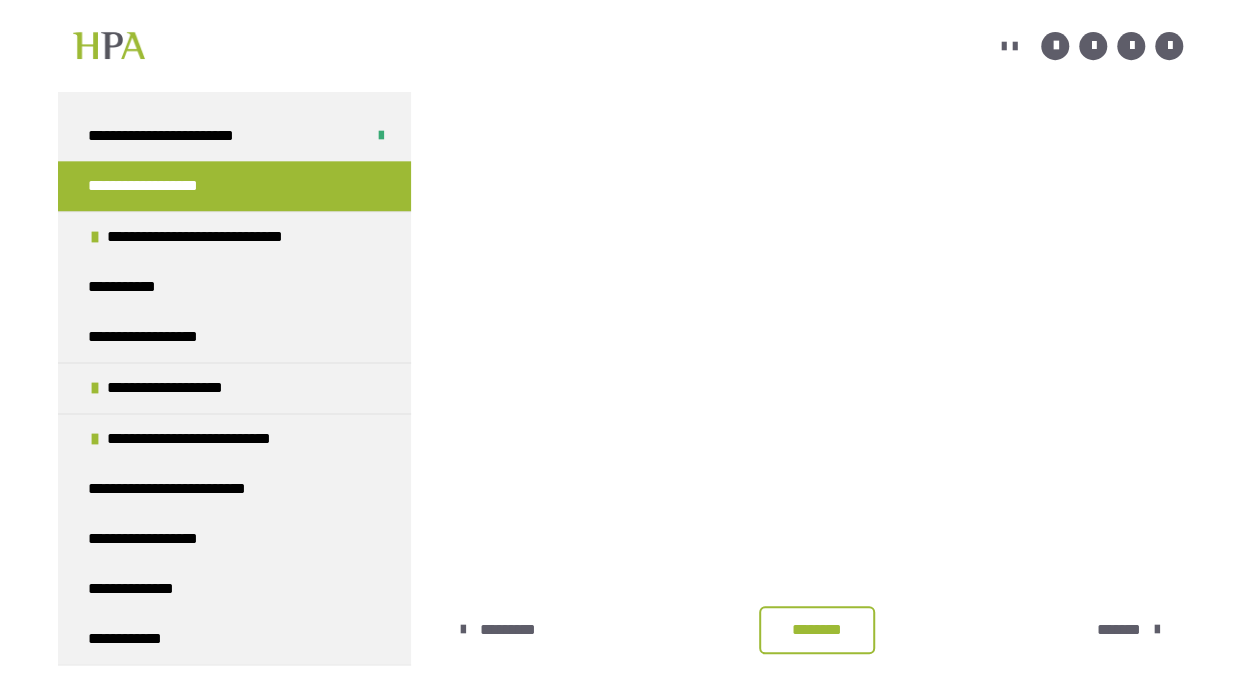 click on "********" at bounding box center (817, 630) 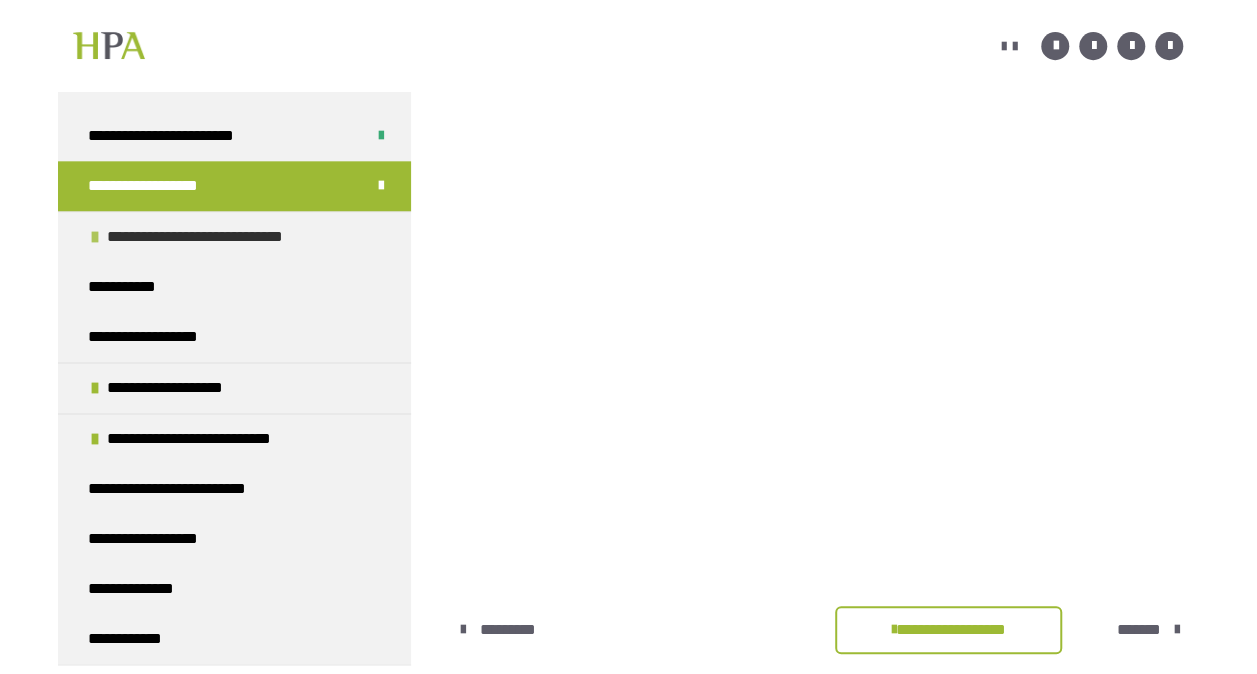 click on "**********" at bounding box center (221, 237) 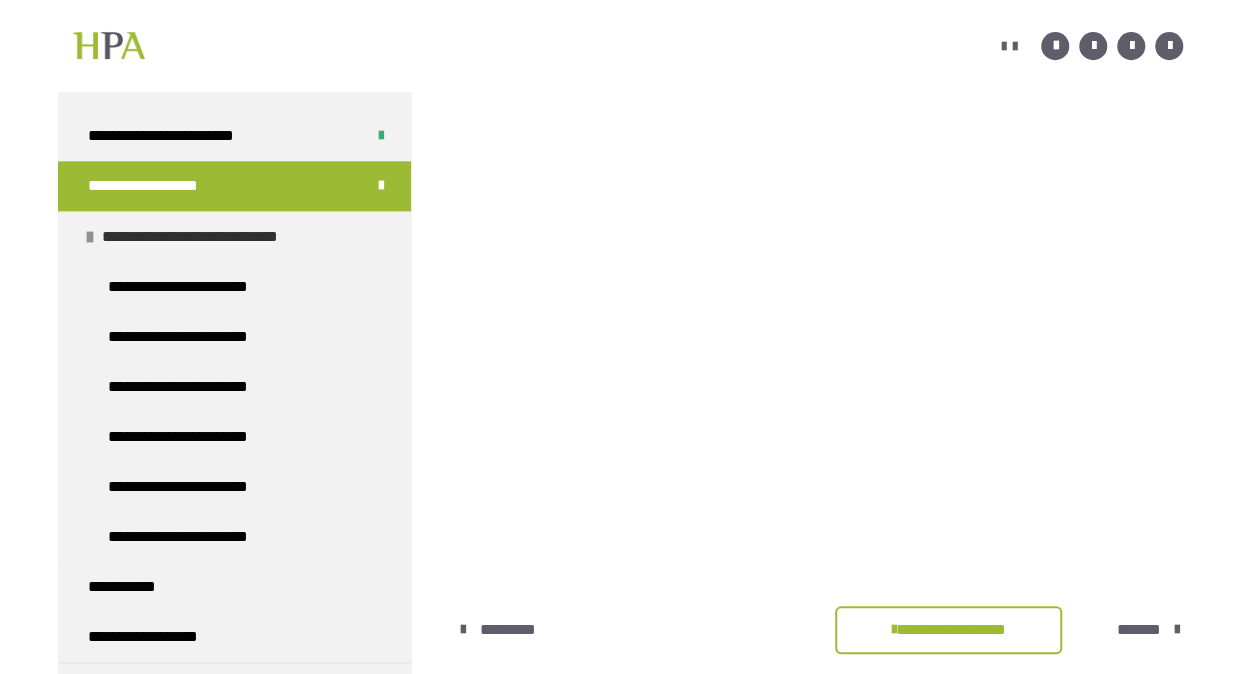 click on "**********" at bounding box center (216, 237) 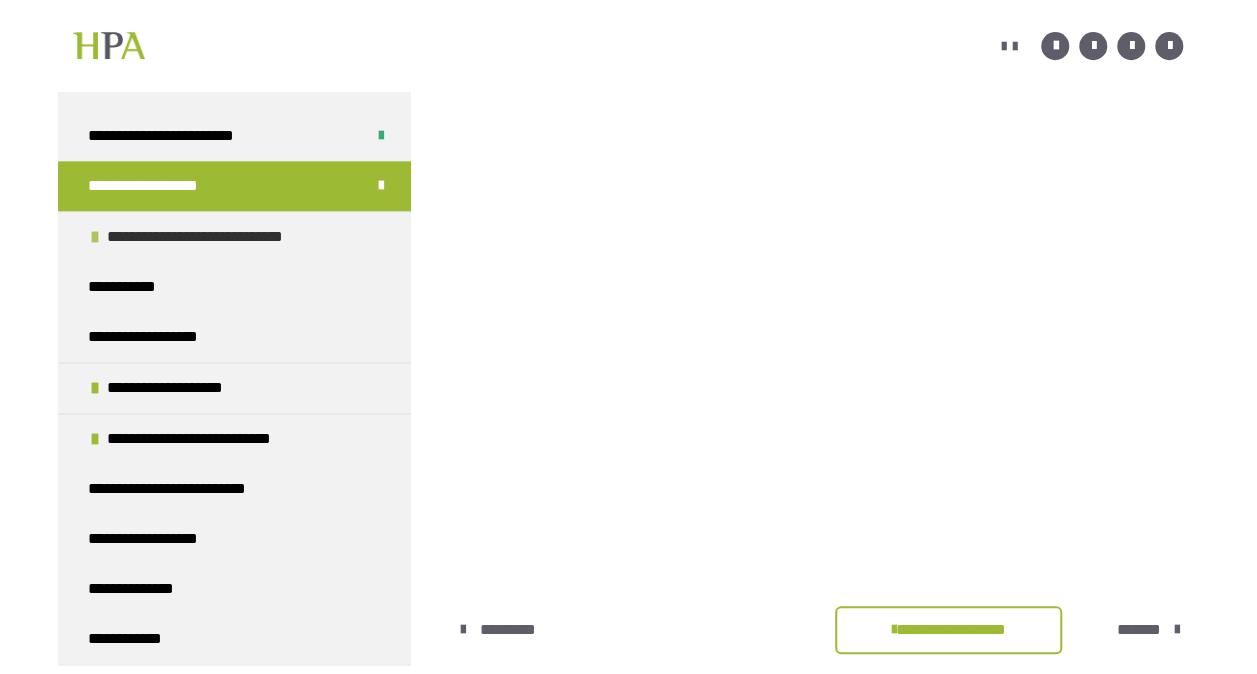 click on "**********" at bounding box center [221, 237] 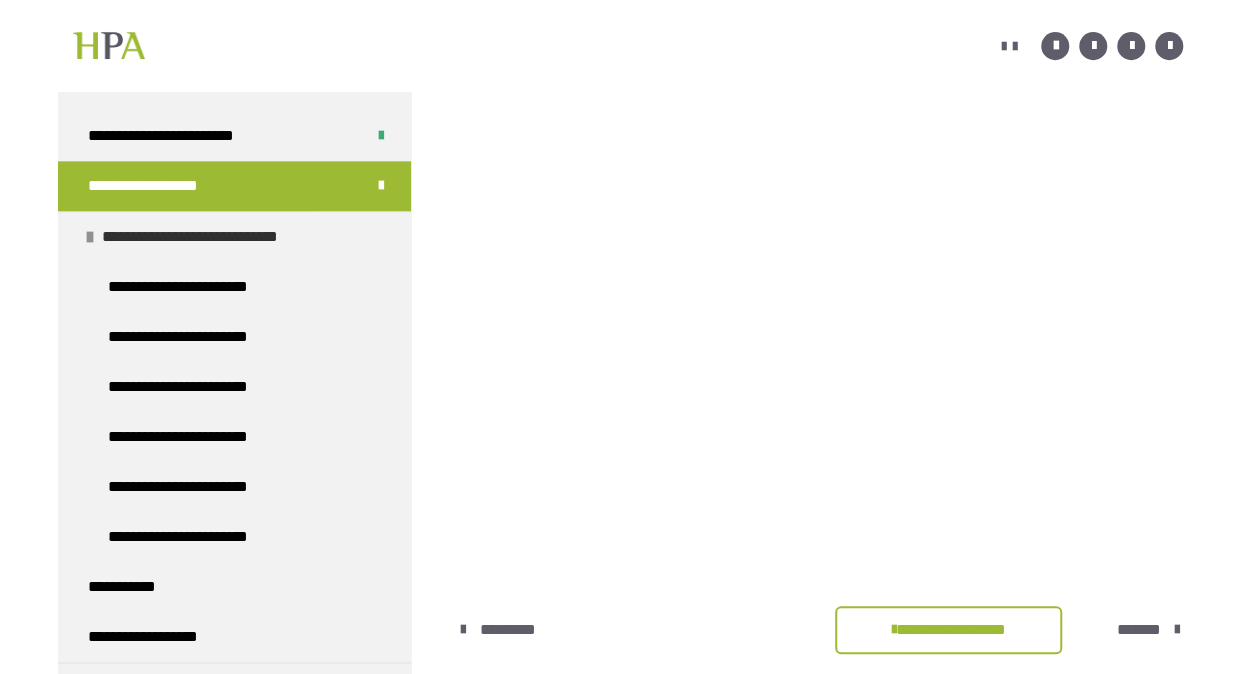 click on "**********" at bounding box center [216, 237] 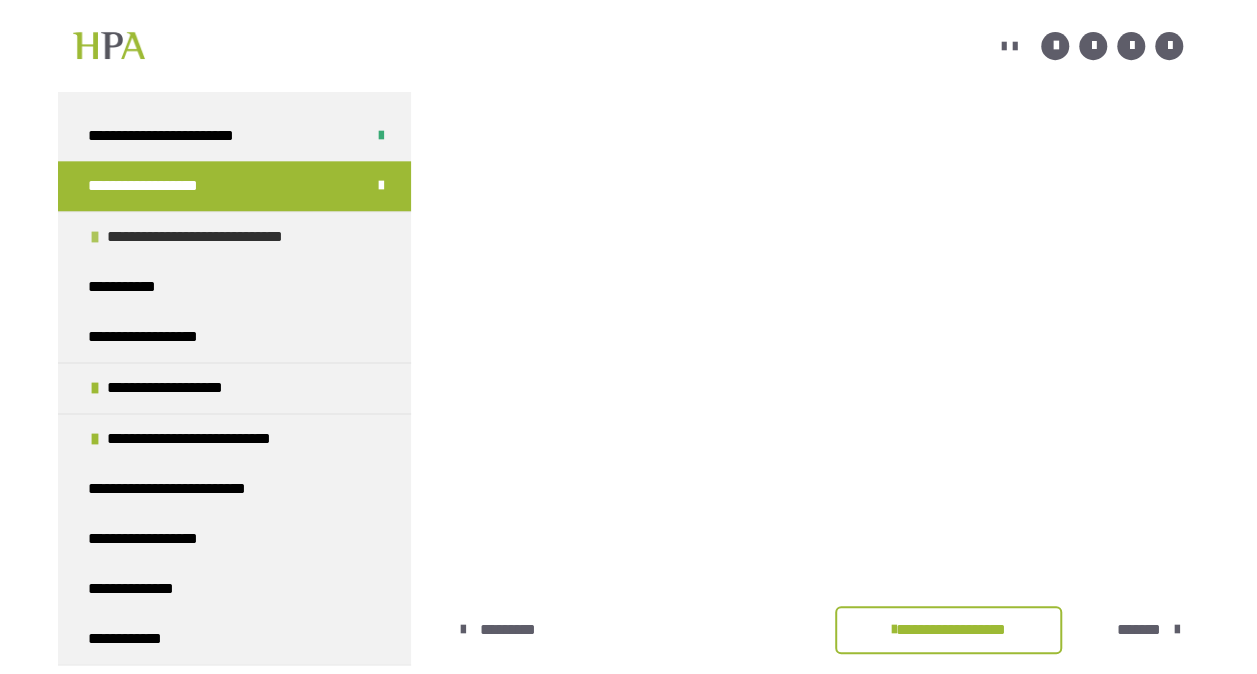 click on "**********" at bounding box center [221, 237] 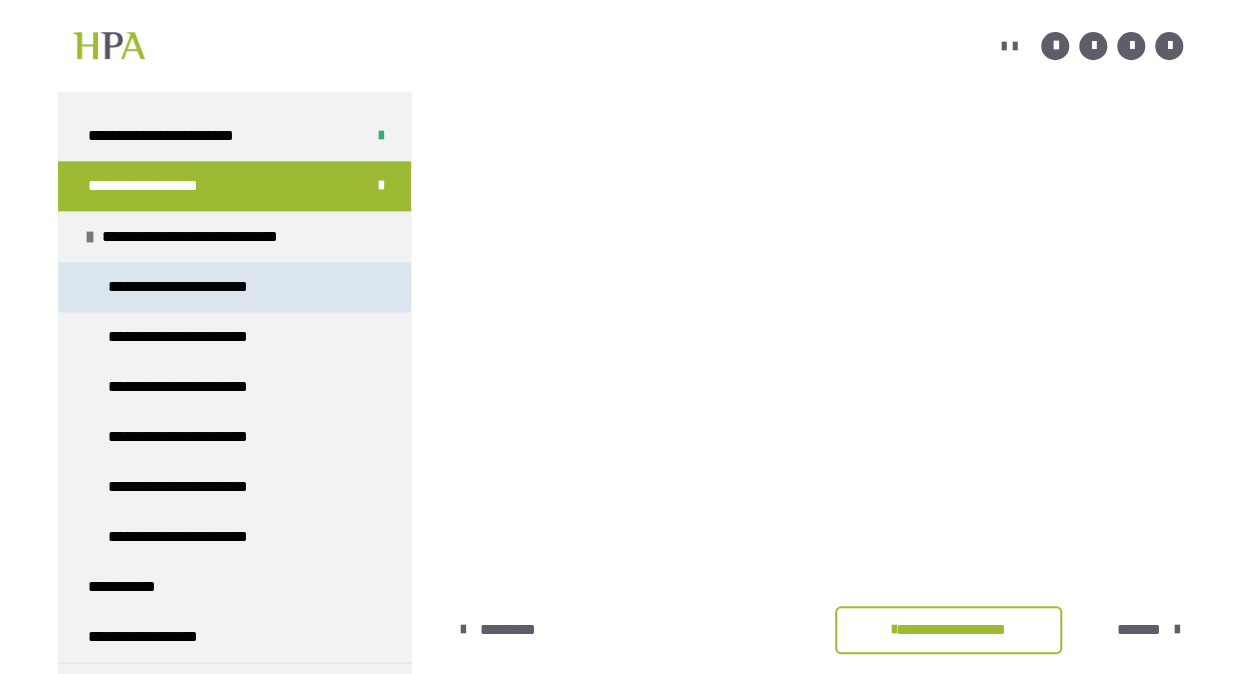 click on "**********" at bounding box center (184, 287) 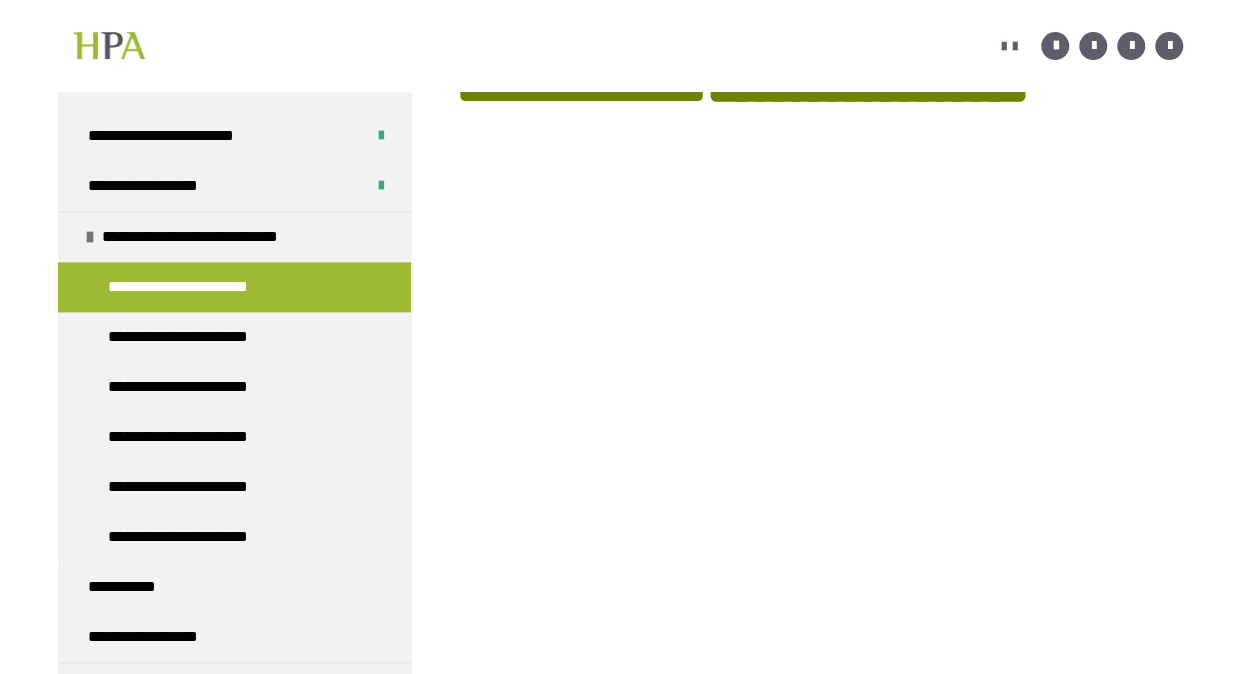 click at bounding box center (819, 555) 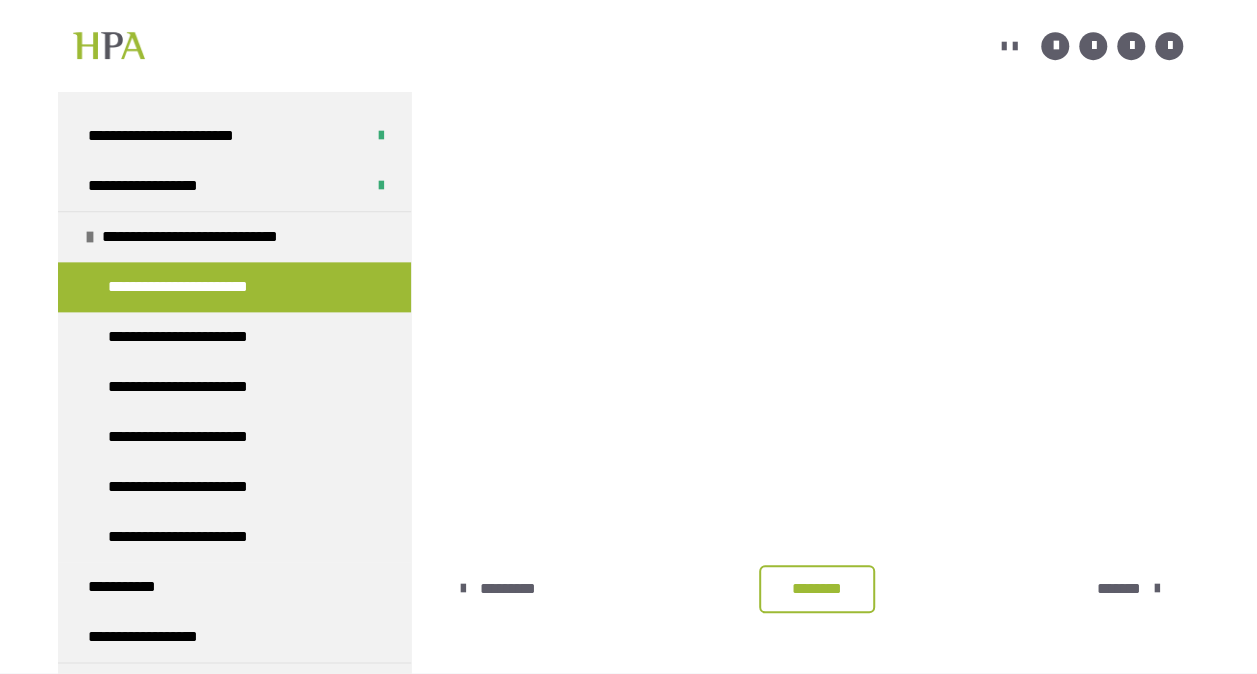 click on "********" at bounding box center [817, 589] 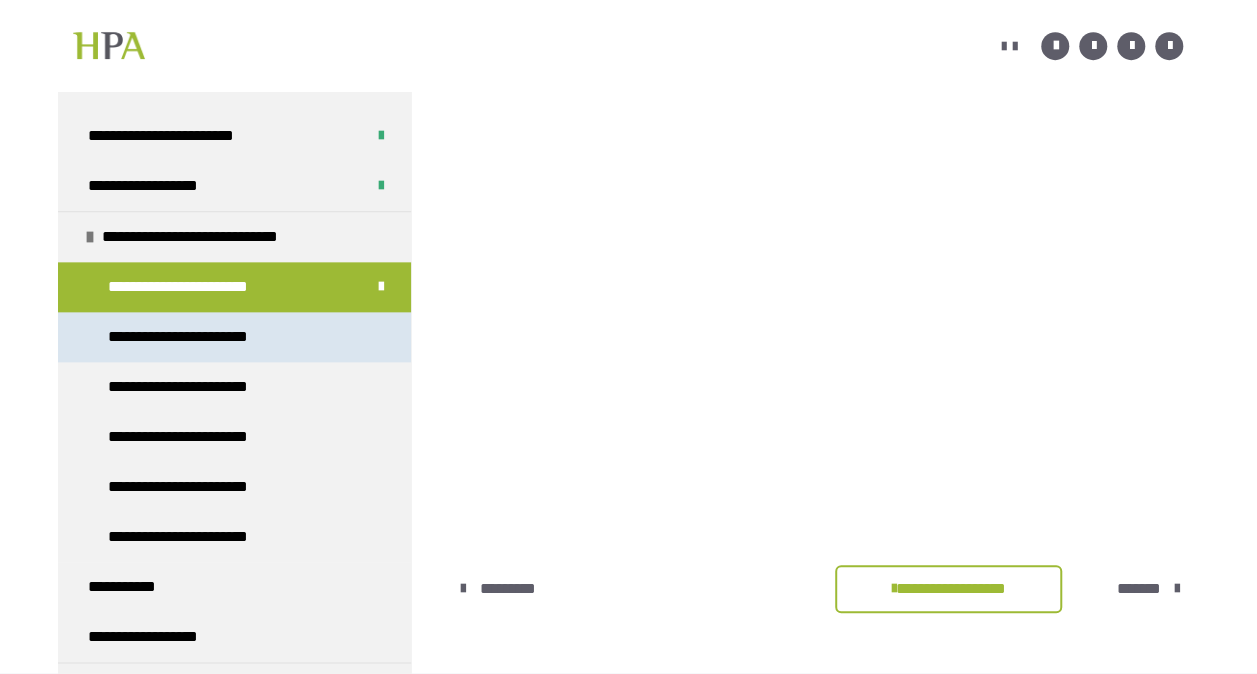 click on "**********" at bounding box center (187, 337) 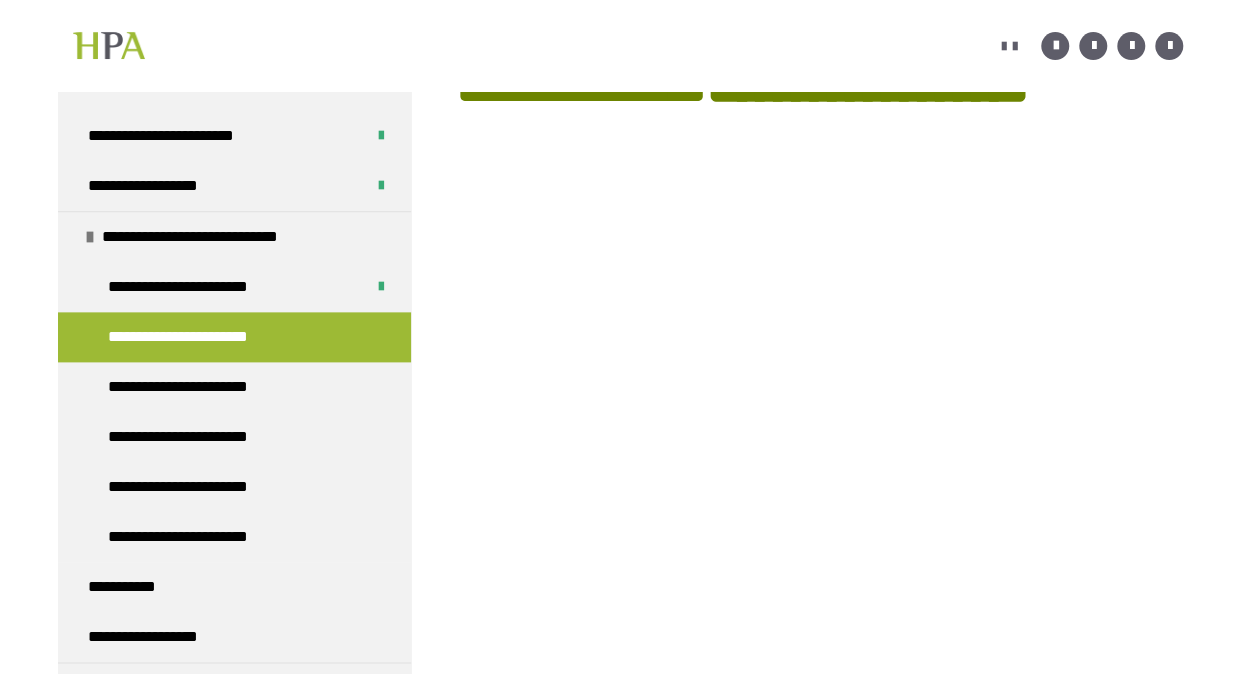 click on "**********" at bounding box center [628, 259] 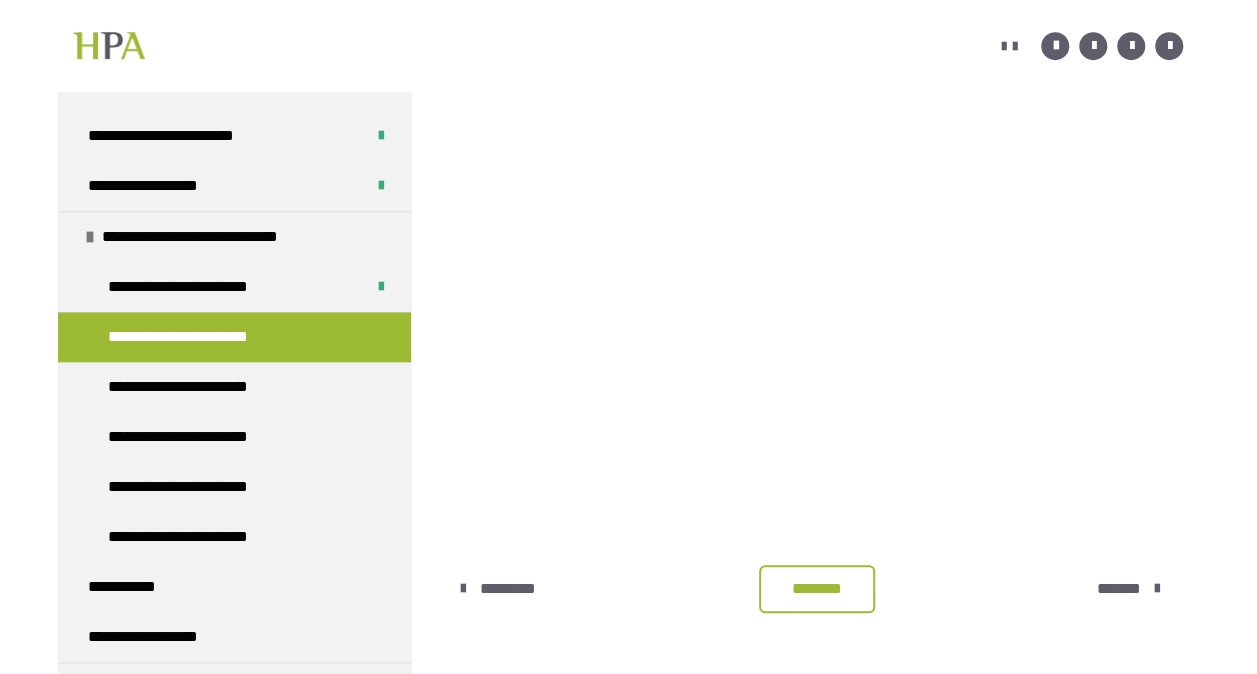 click on "********" at bounding box center (817, 589) 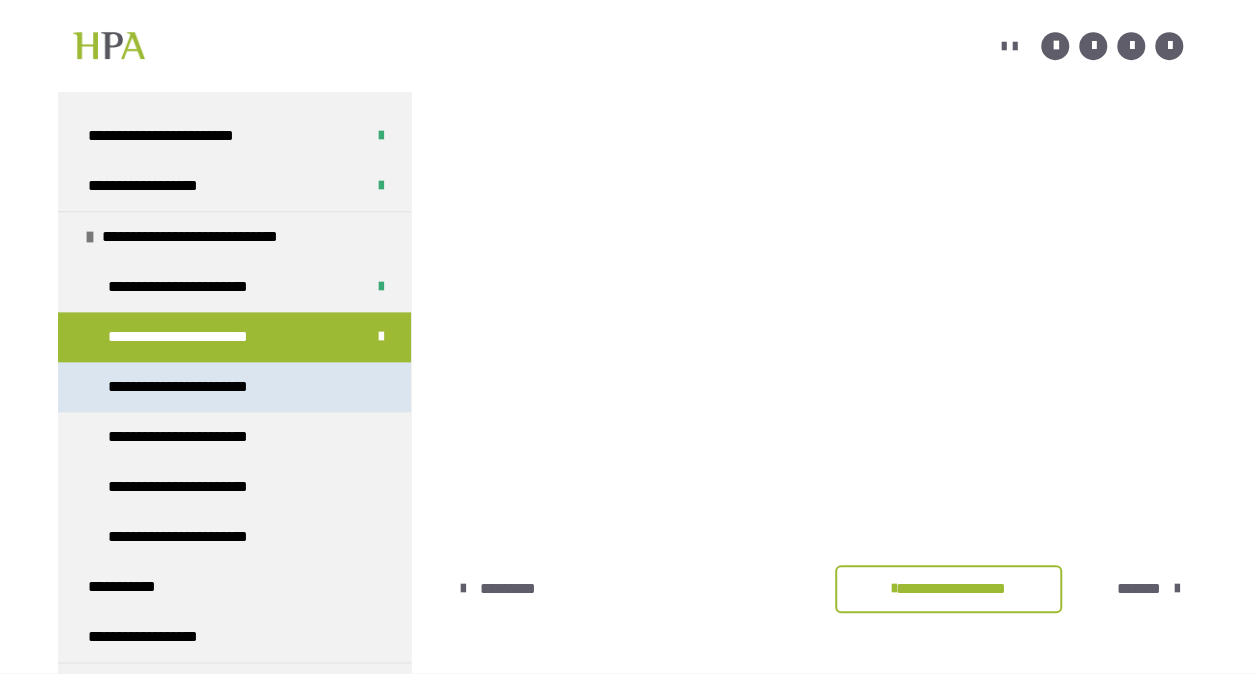 click on "**********" at bounding box center [187, 387] 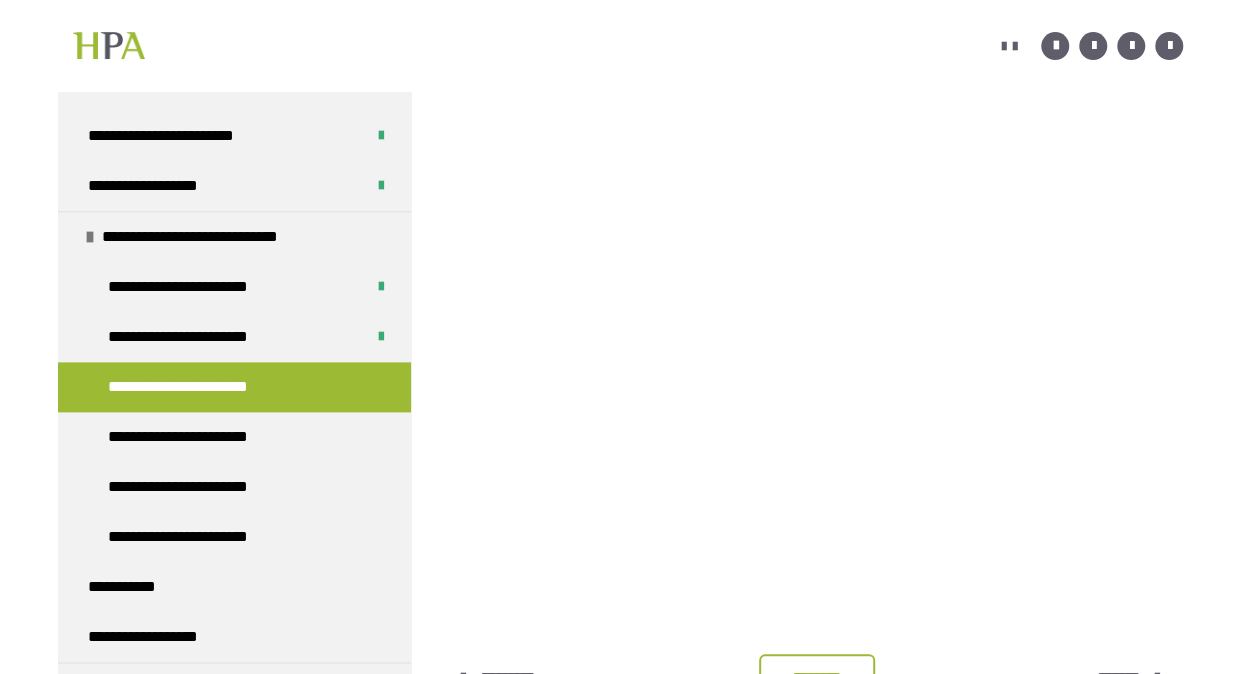 scroll, scrollTop: 477, scrollLeft: 0, axis: vertical 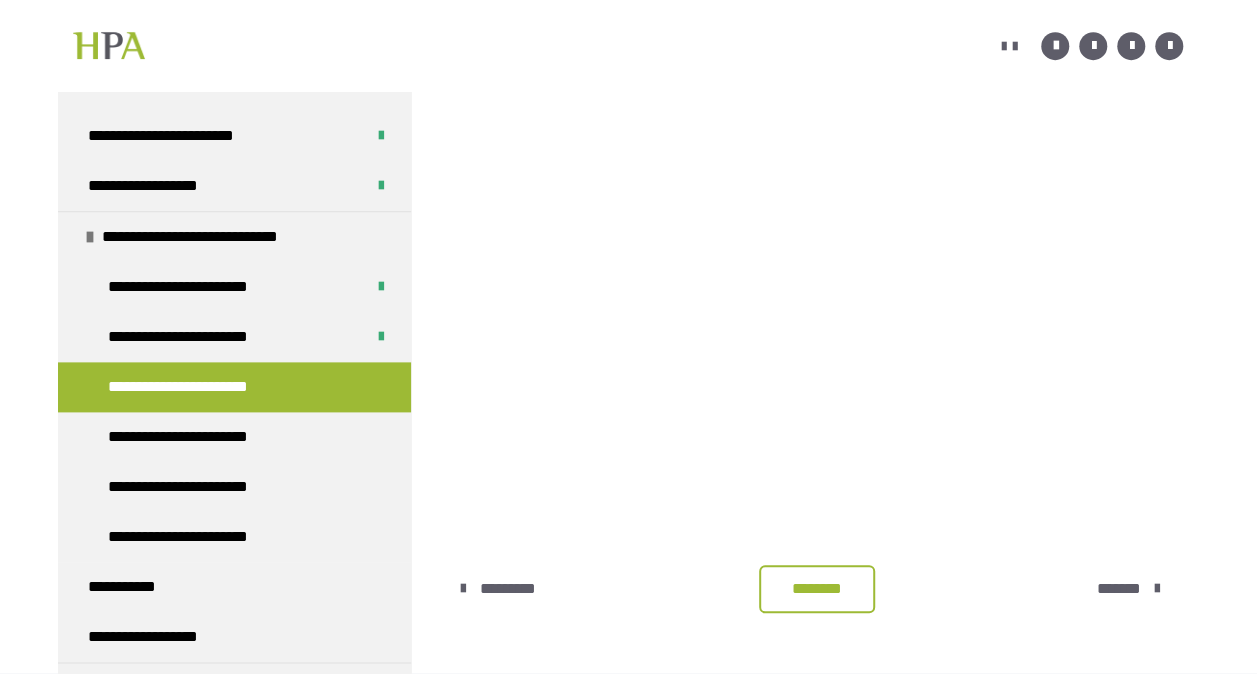 click on "********" at bounding box center (817, 589) 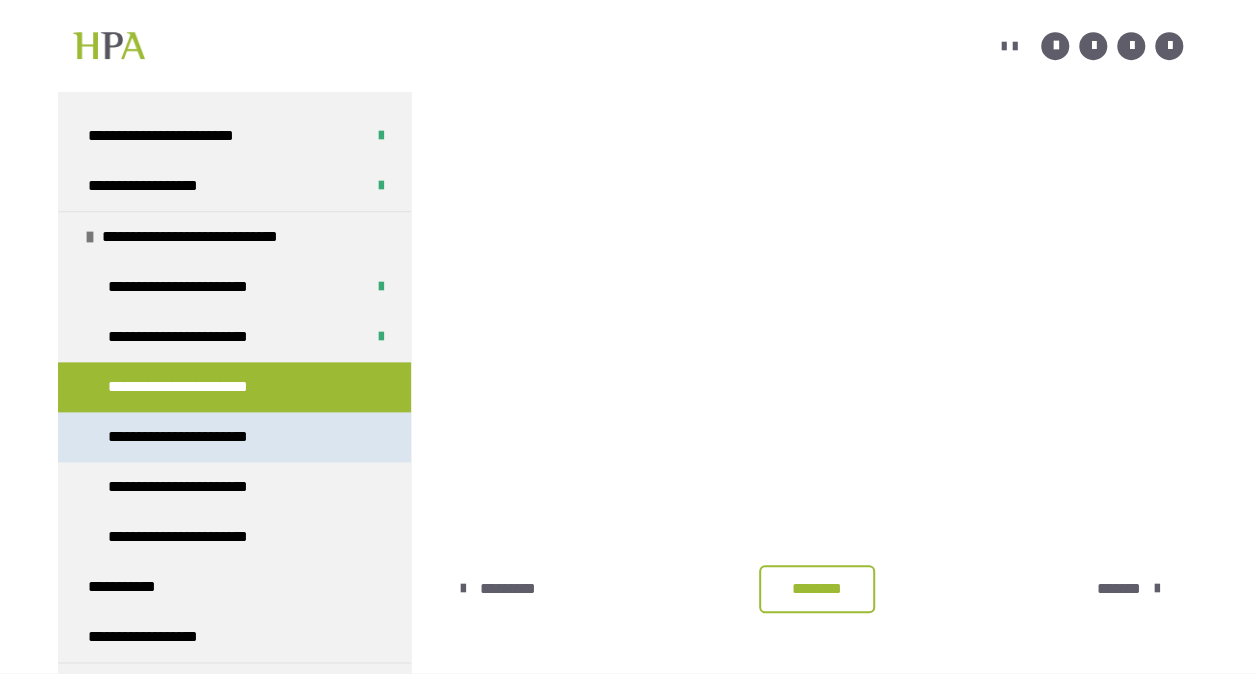 click on "**********" at bounding box center [187, 437] 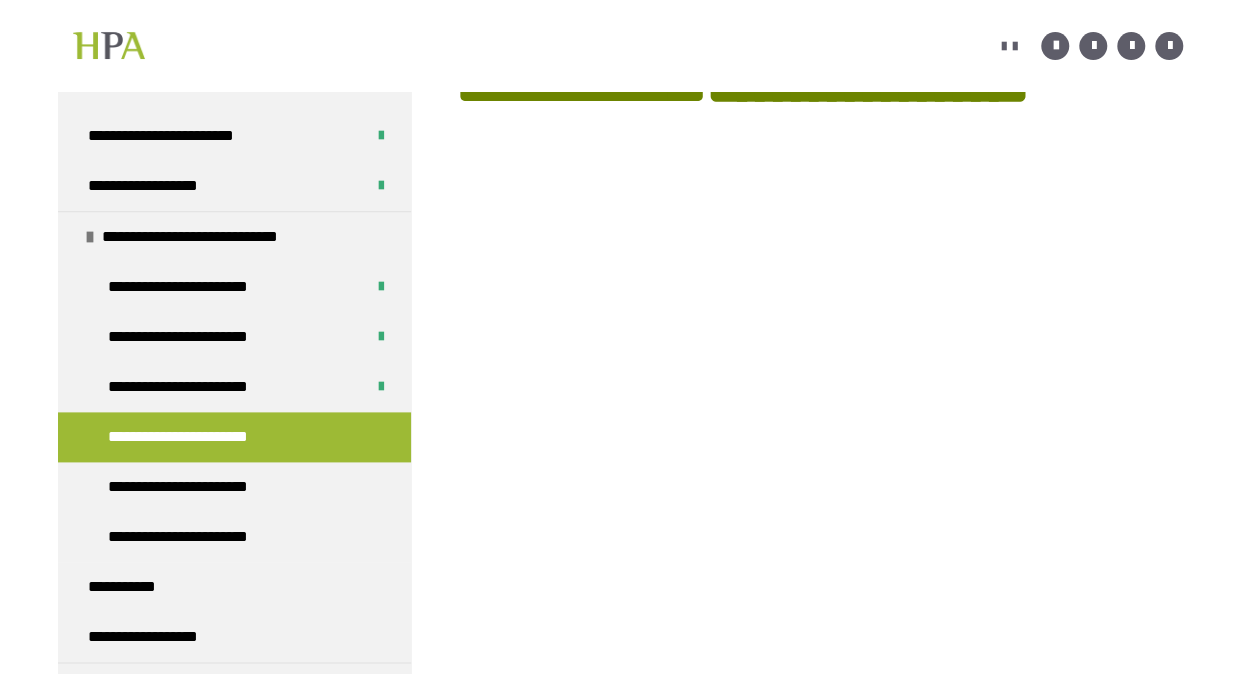 click at bounding box center (819, 555) 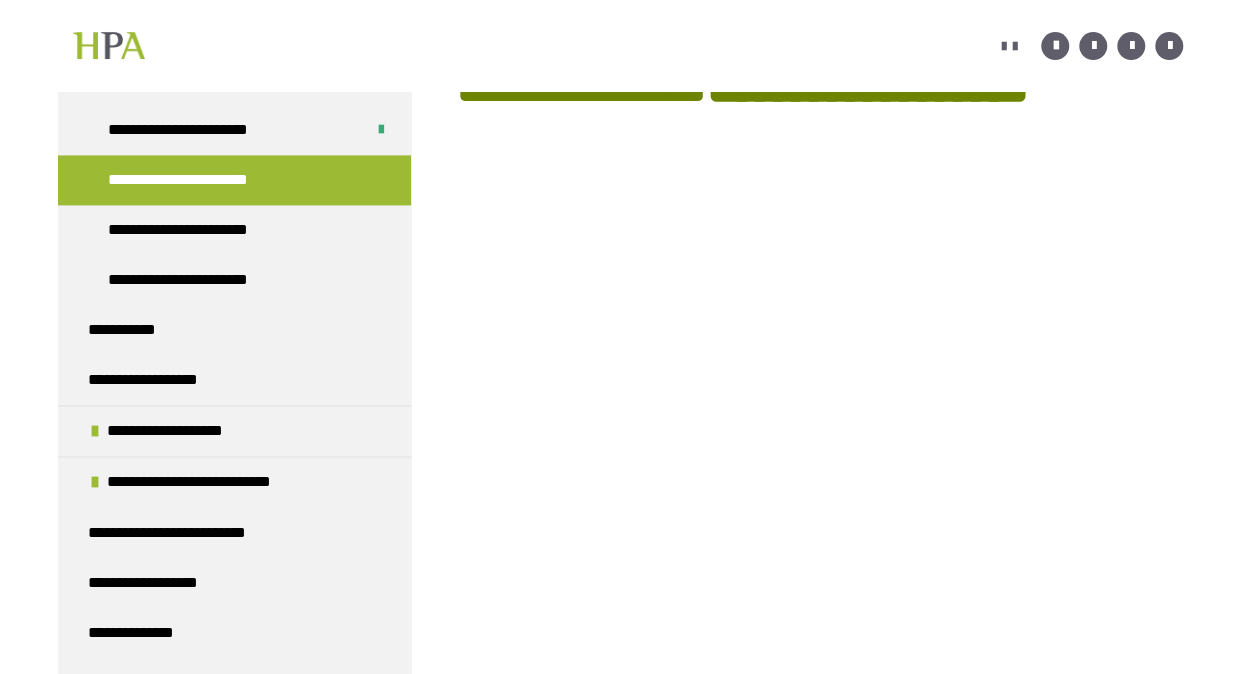 scroll, scrollTop: 1306, scrollLeft: 0, axis: vertical 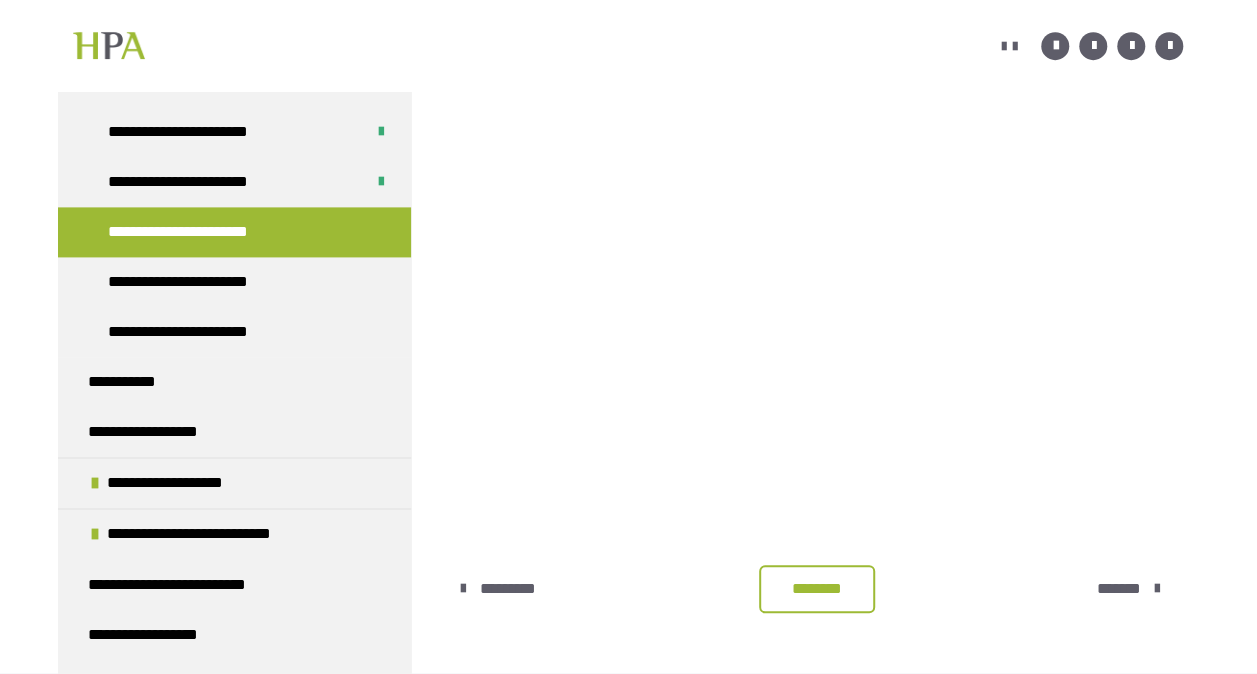click on "********" at bounding box center (817, 589) 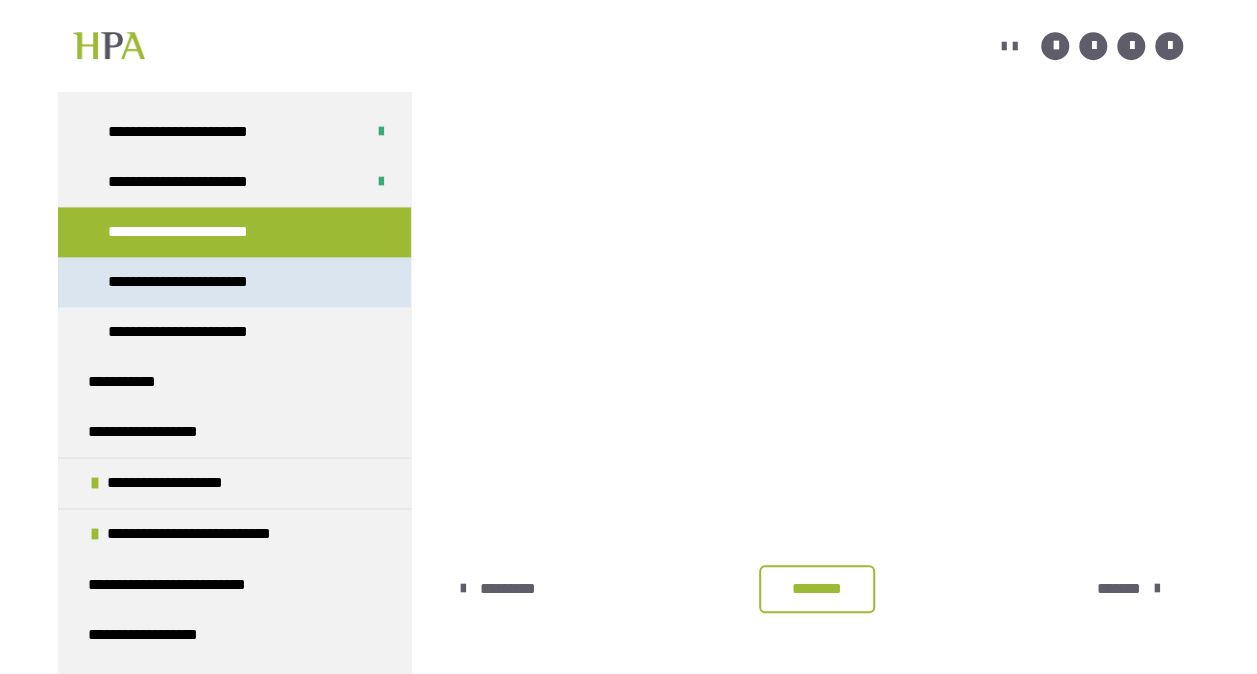 click on "**********" at bounding box center (187, 282) 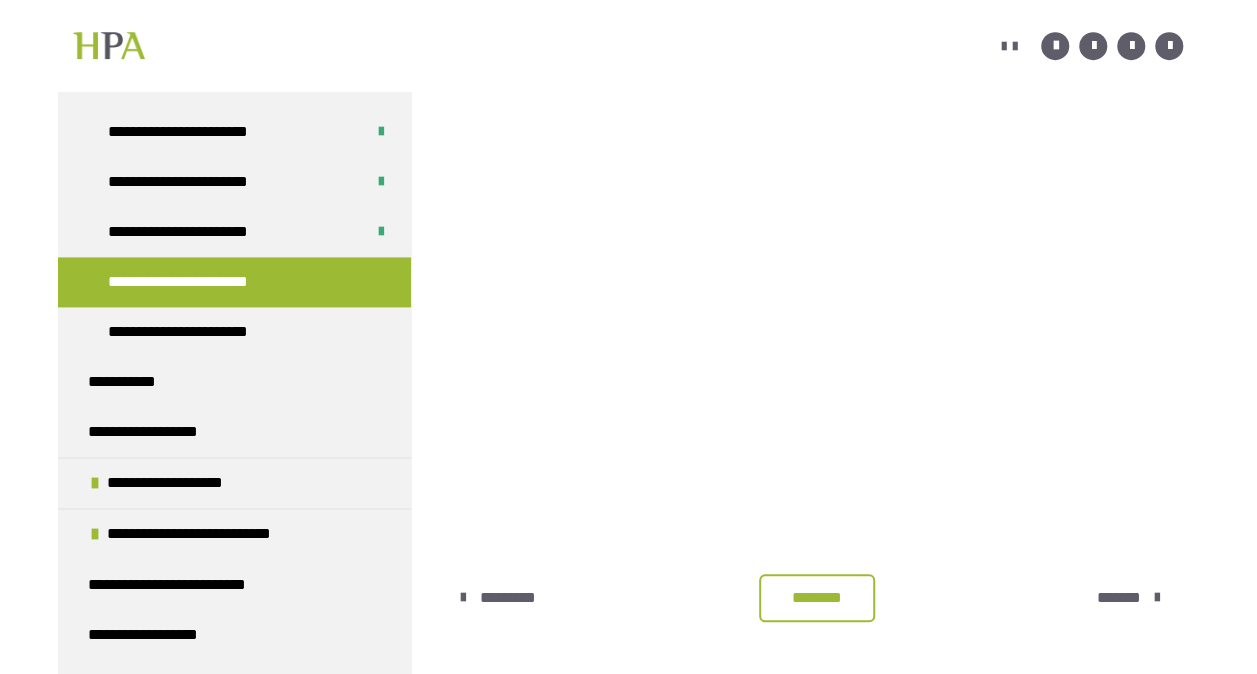 scroll, scrollTop: 462, scrollLeft: 0, axis: vertical 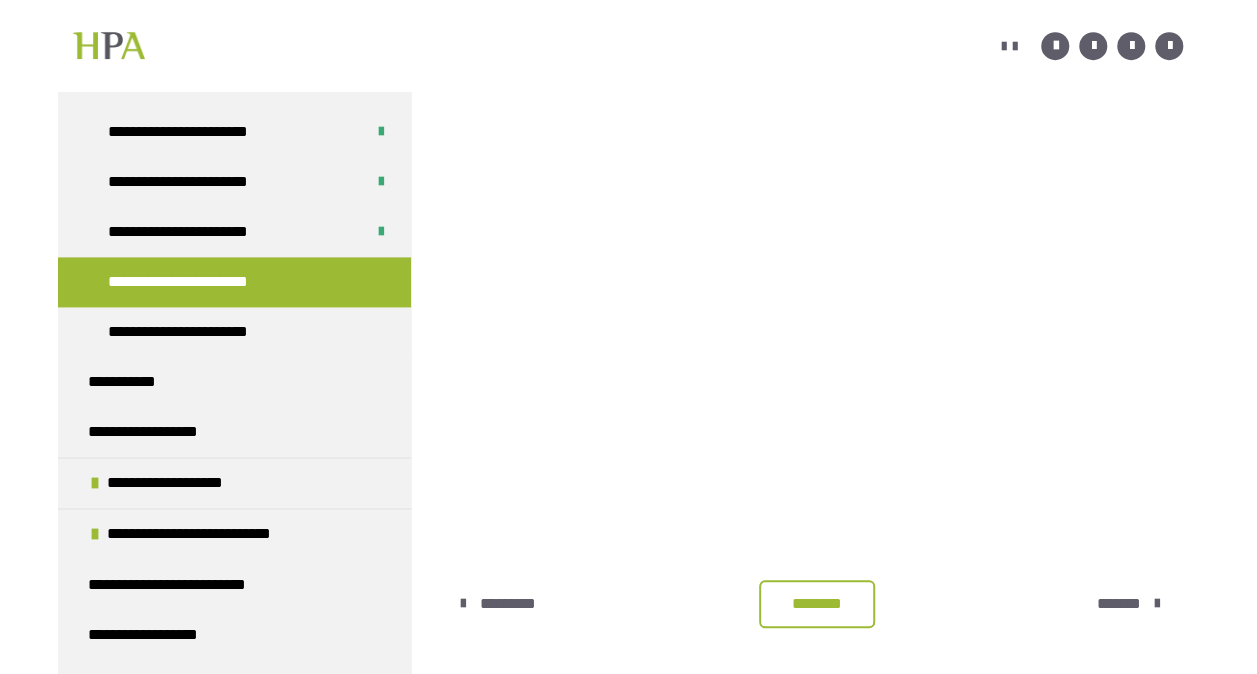 click on "********" at bounding box center (817, 604) 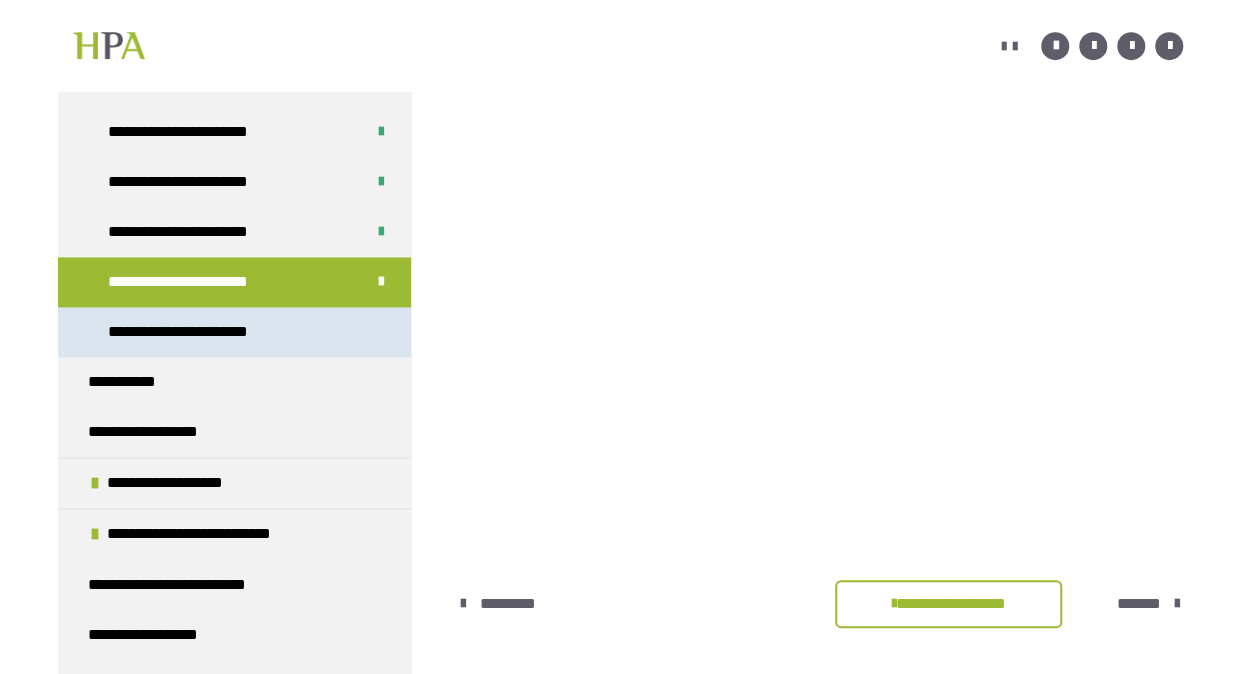 click on "**********" at bounding box center [187, 332] 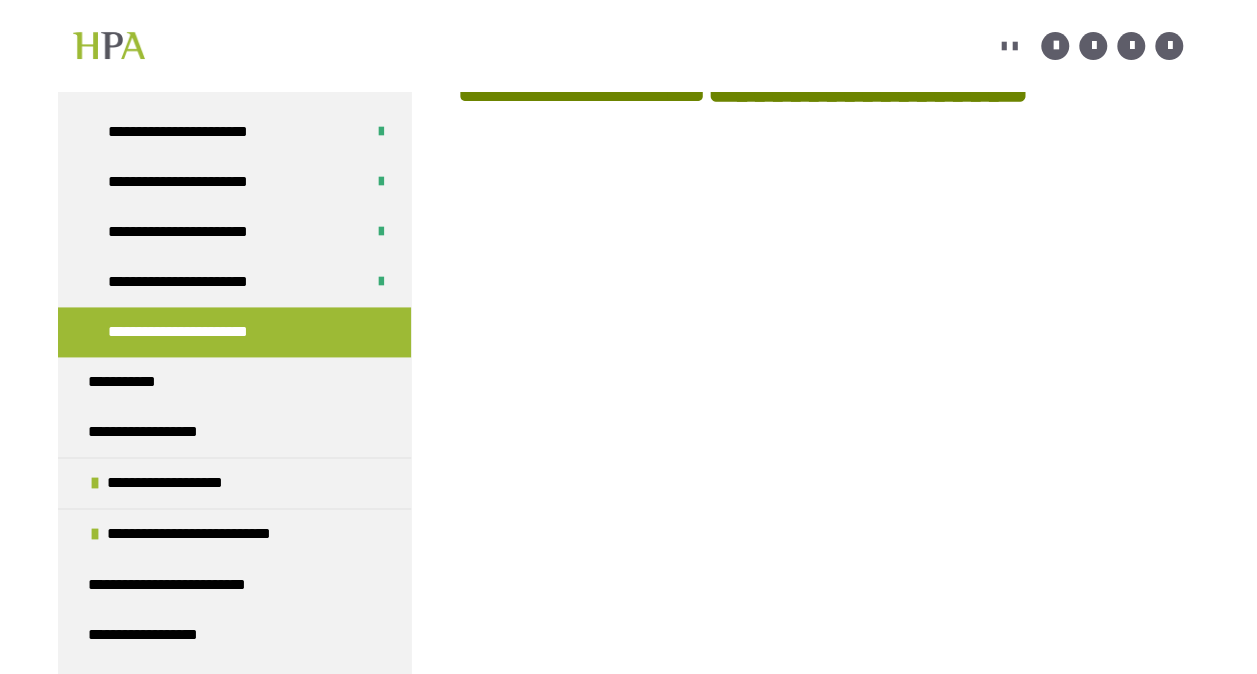 scroll, scrollTop: 477, scrollLeft: 0, axis: vertical 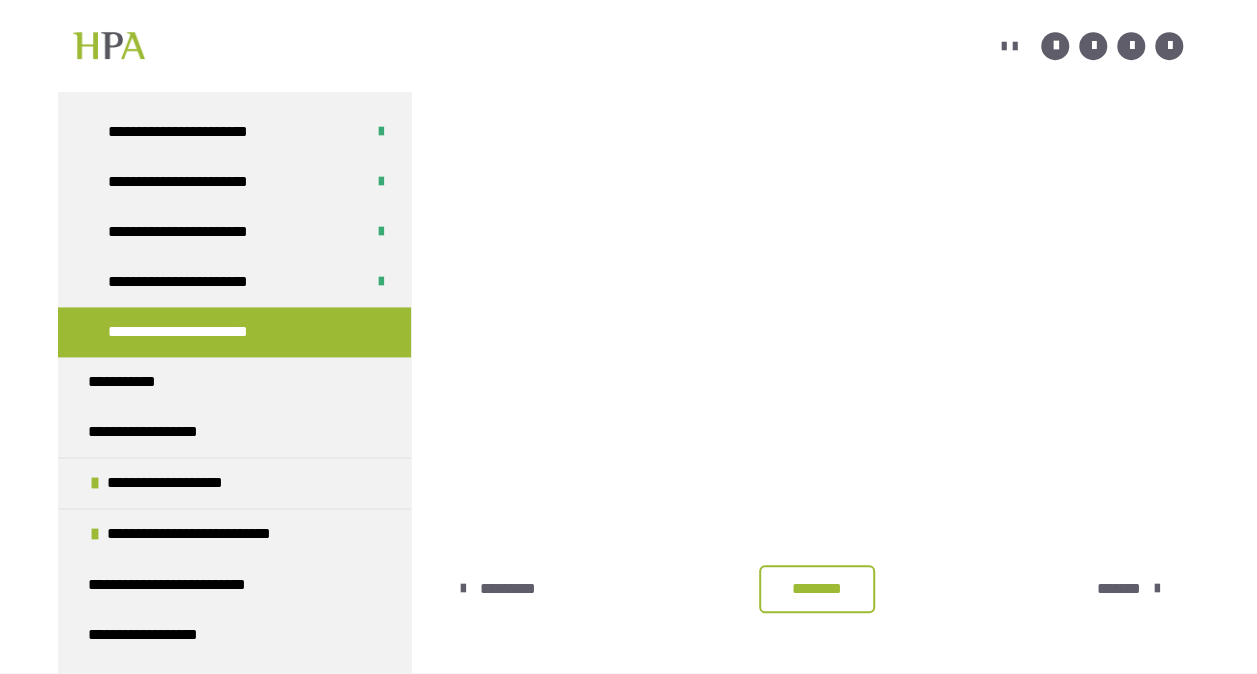 click on "********" at bounding box center [817, 589] 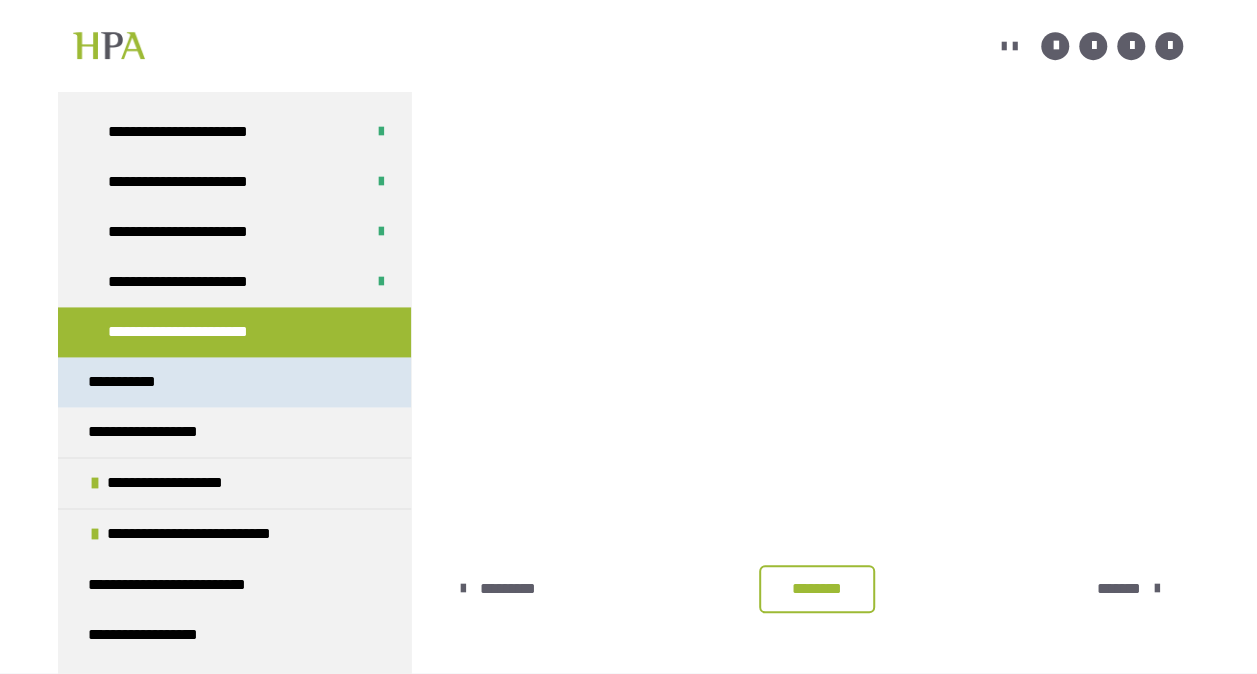 click on "**********" at bounding box center (234, 382) 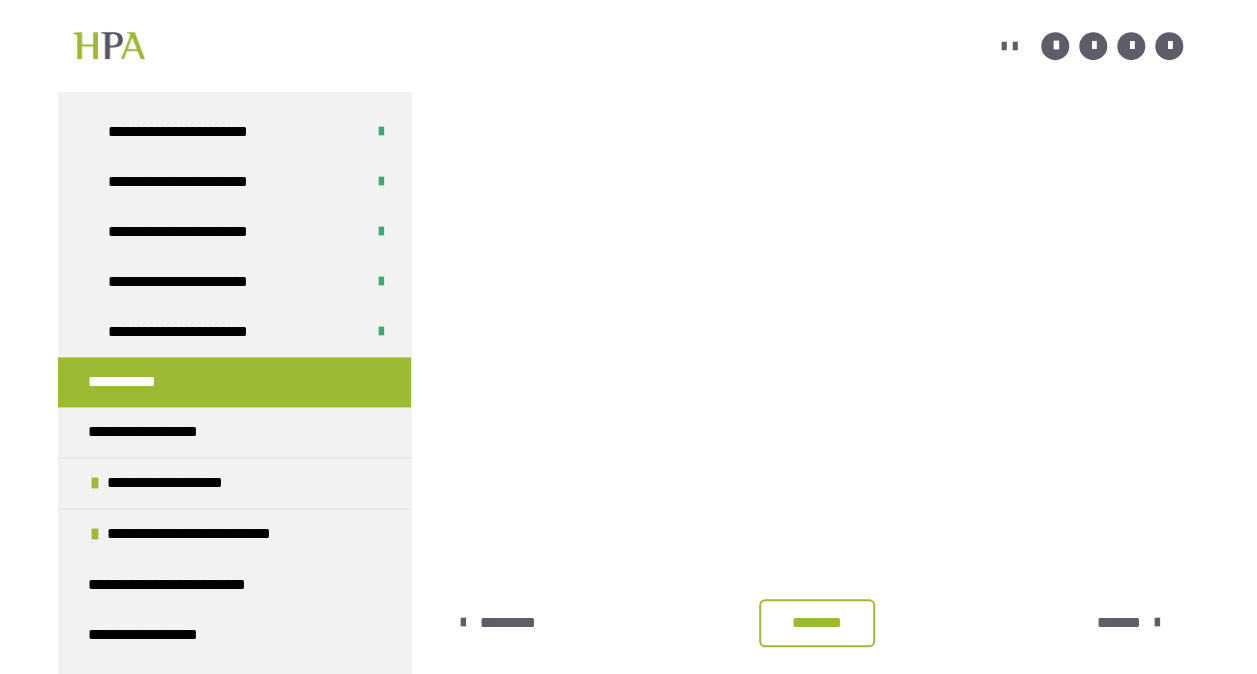 scroll, scrollTop: 477, scrollLeft: 0, axis: vertical 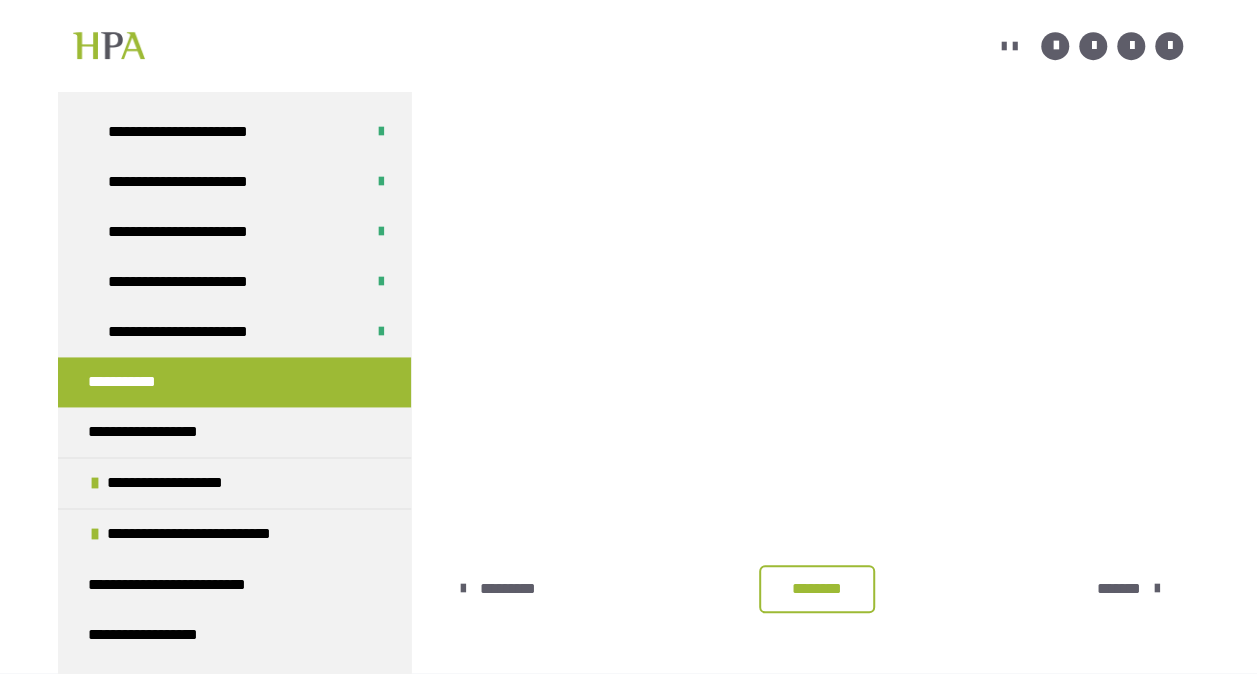 click on "********" at bounding box center (817, 589) 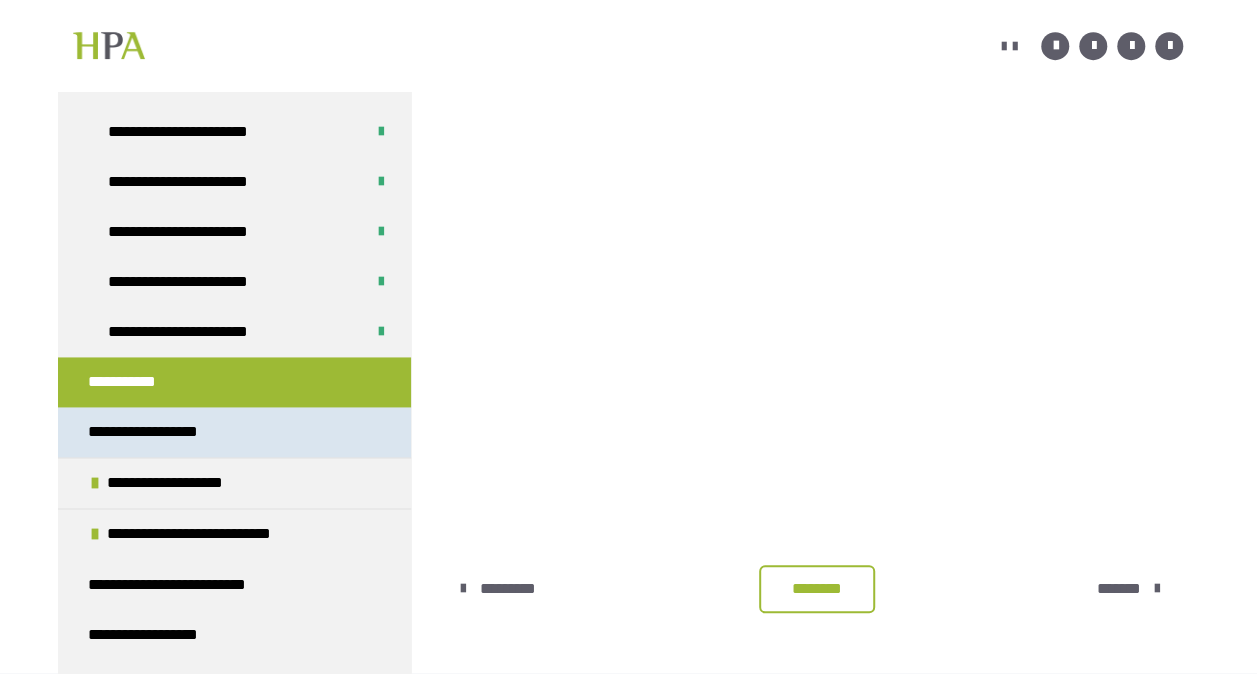 click on "**********" at bounding box center (234, 432) 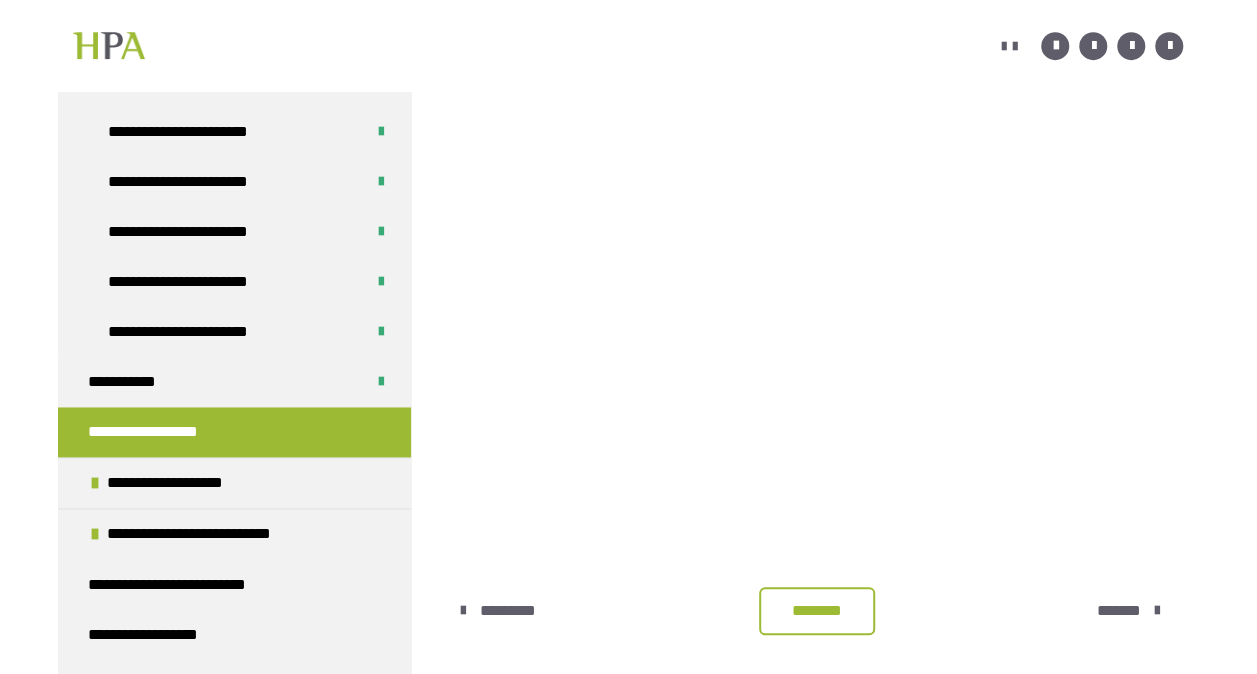 scroll, scrollTop: 464, scrollLeft: 0, axis: vertical 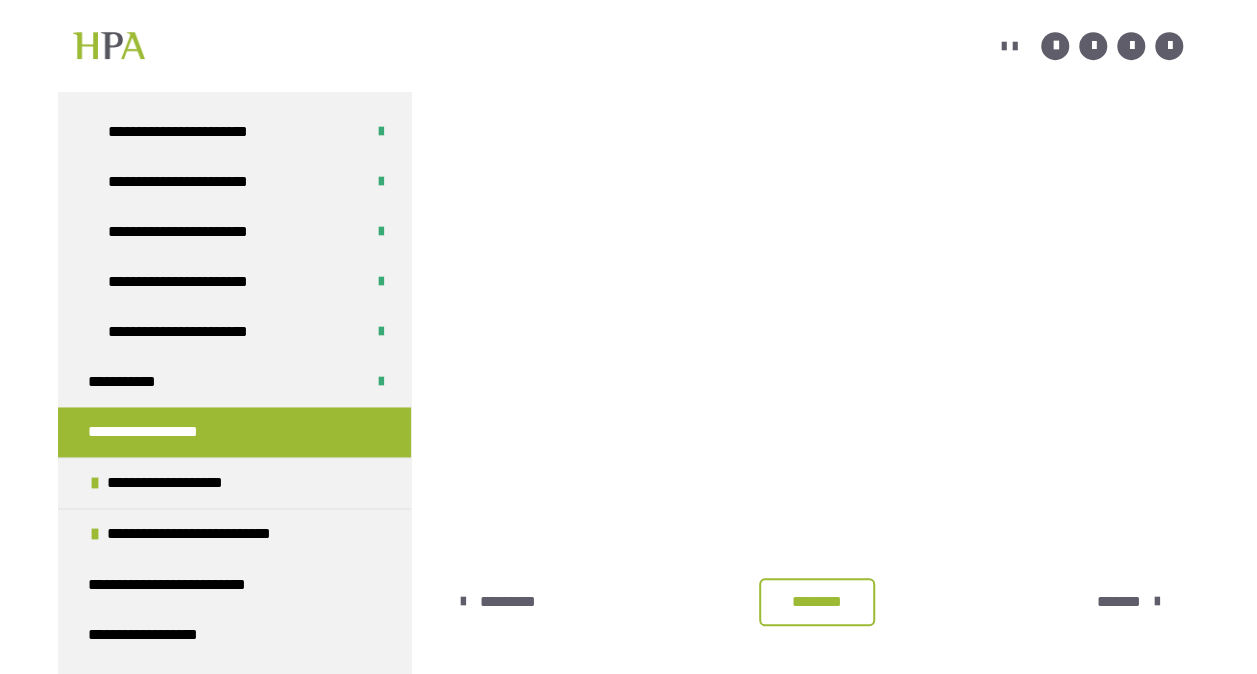 click on "********" at bounding box center [817, 602] 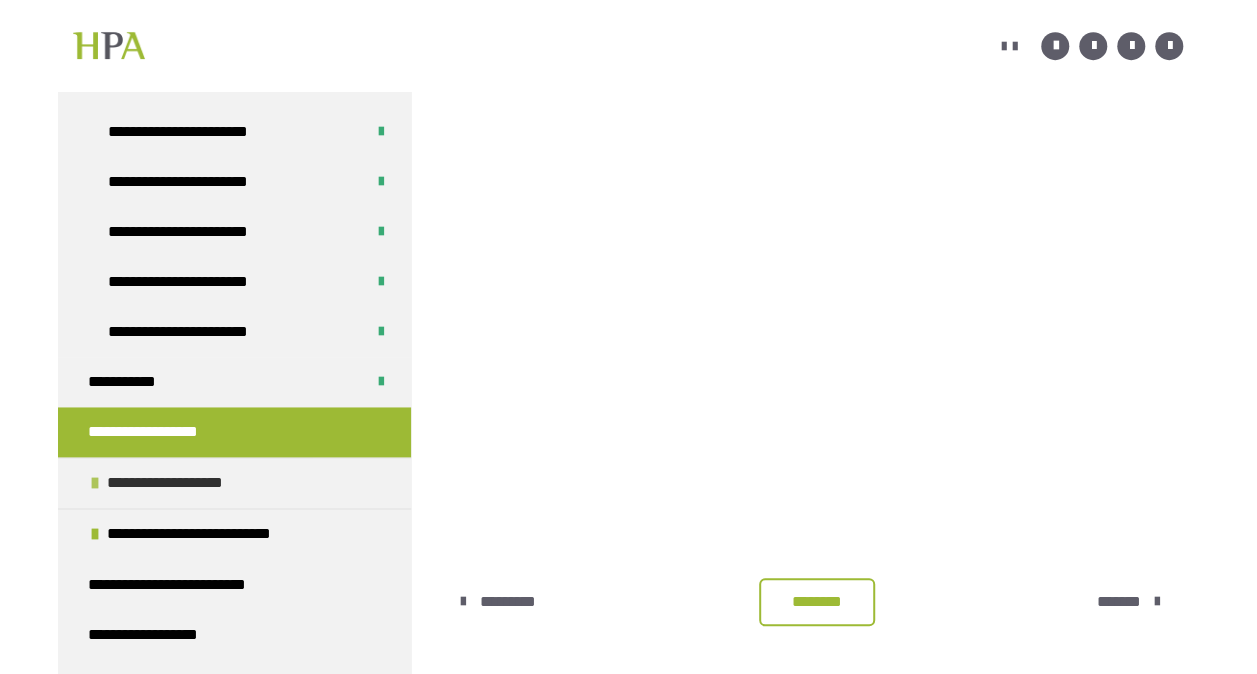 click on "**********" at bounding box center (183, 483) 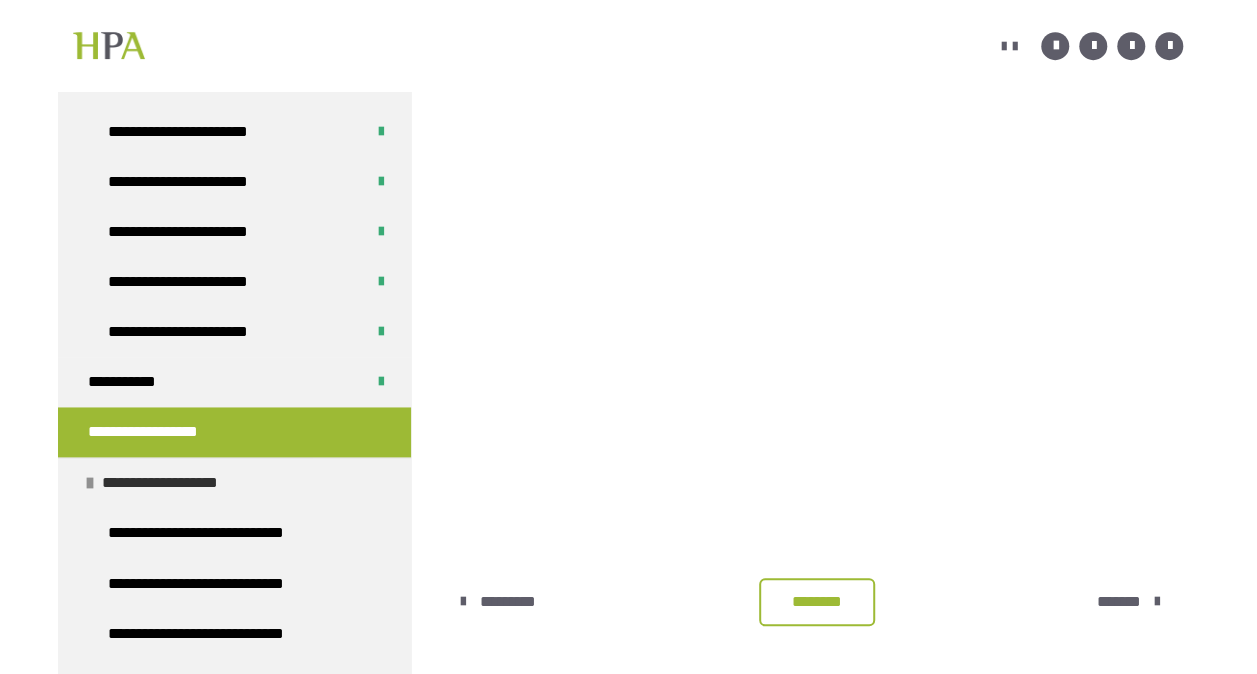 click on "**********" at bounding box center (178, 483) 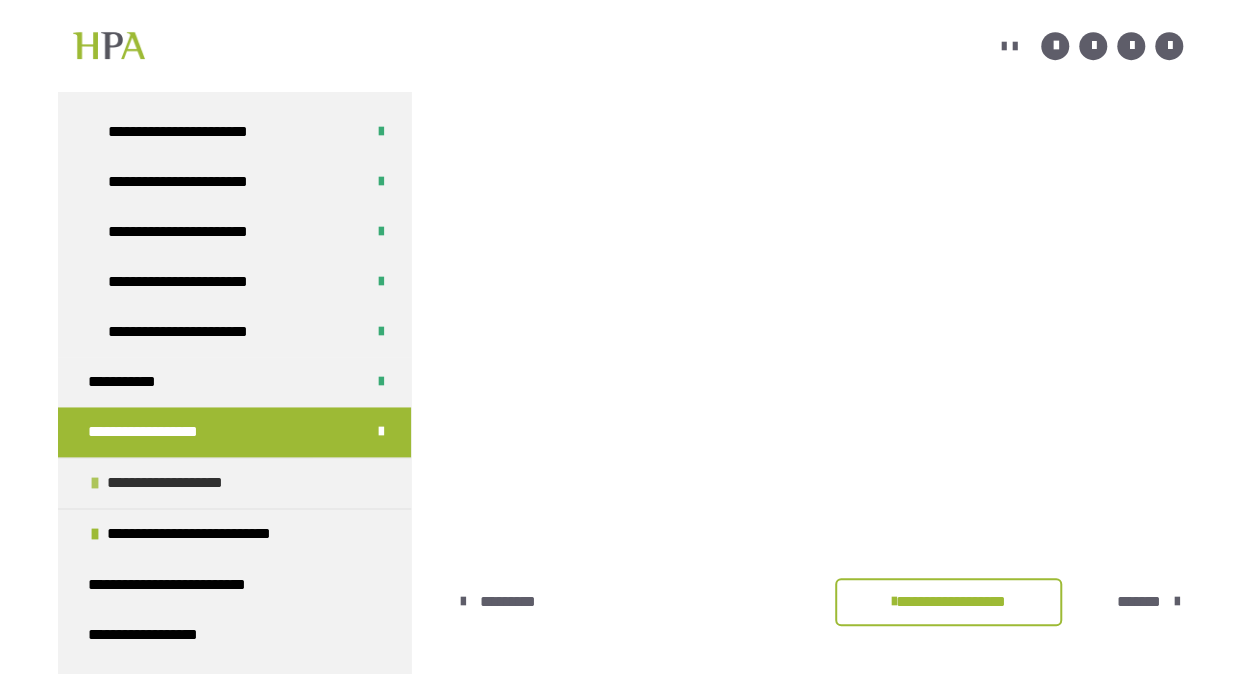 click on "**********" at bounding box center (183, 483) 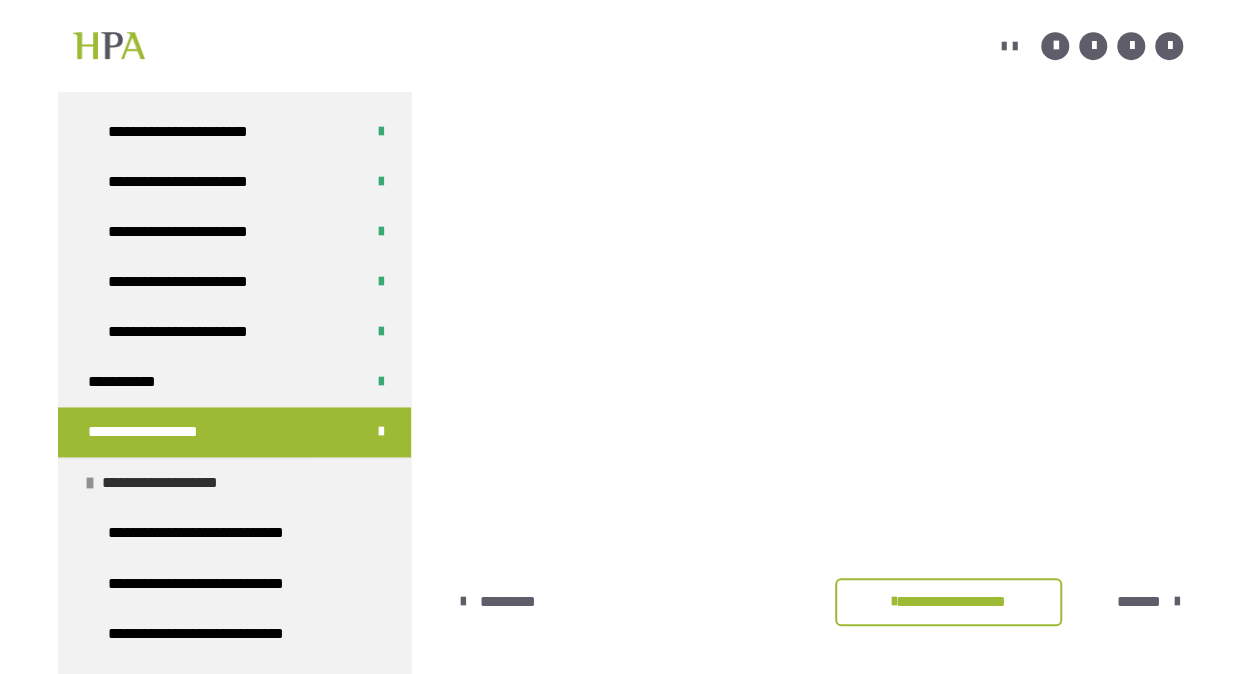 click on "**********" at bounding box center [178, 483] 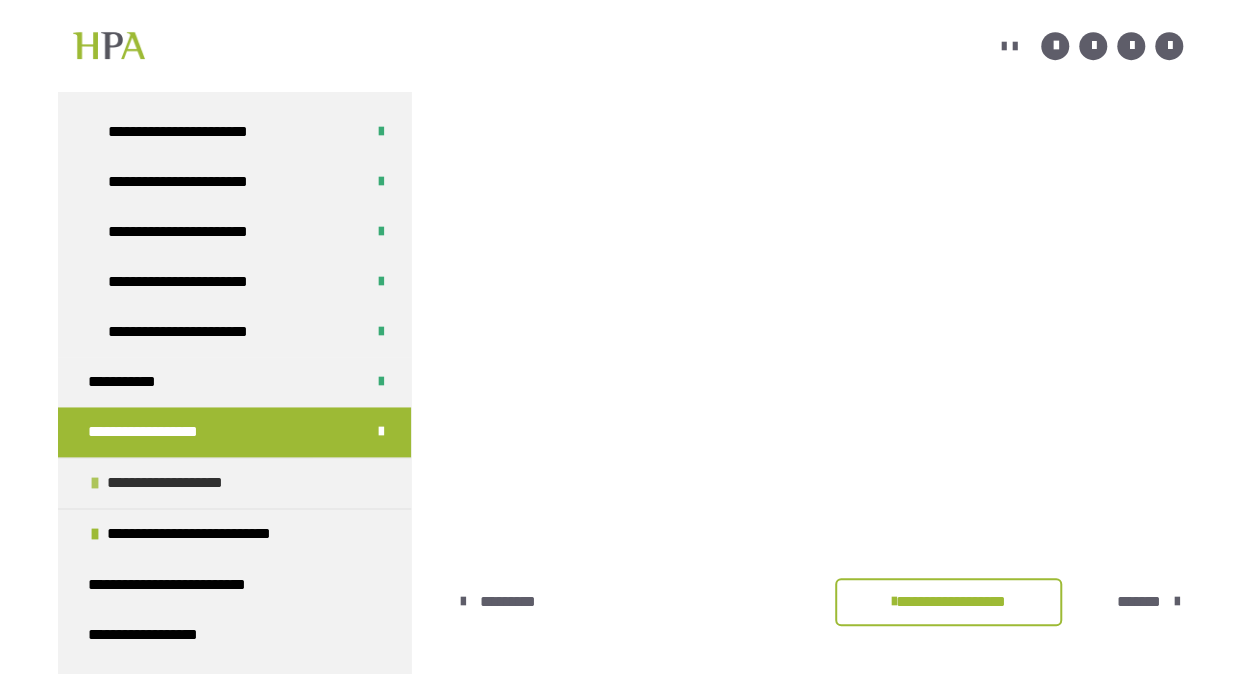 click on "**********" at bounding box center (234, 482) 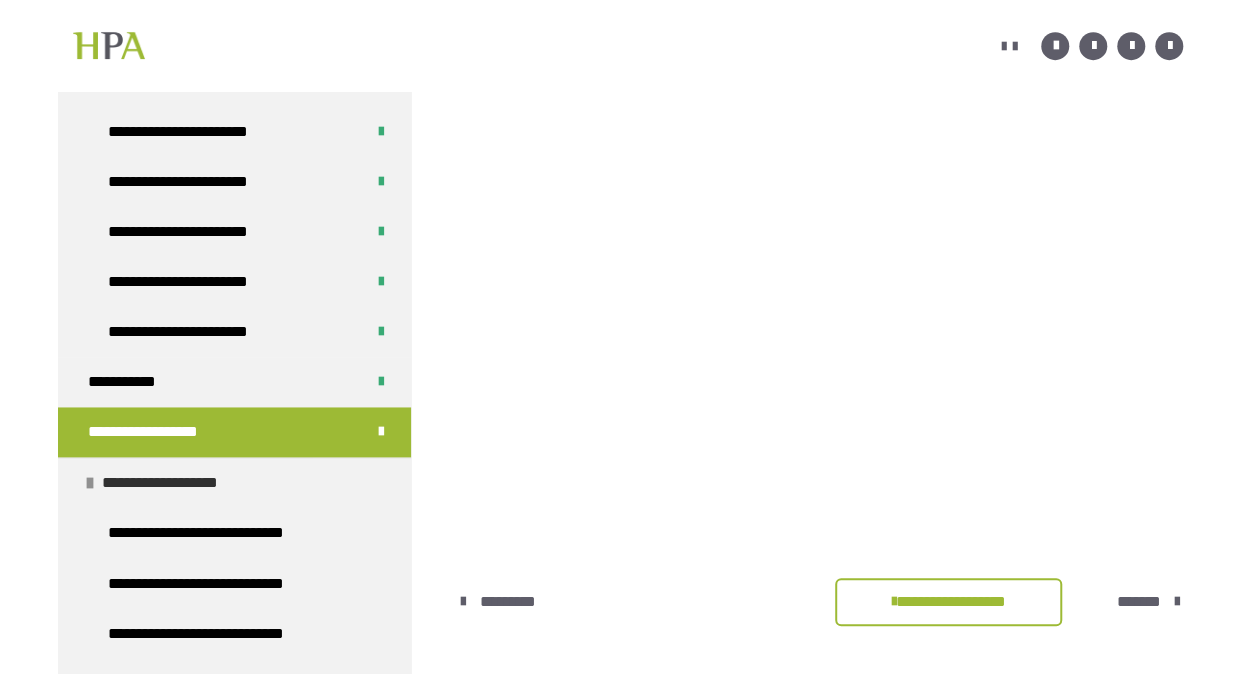 click on "**********" at bounding box center (234, 482) 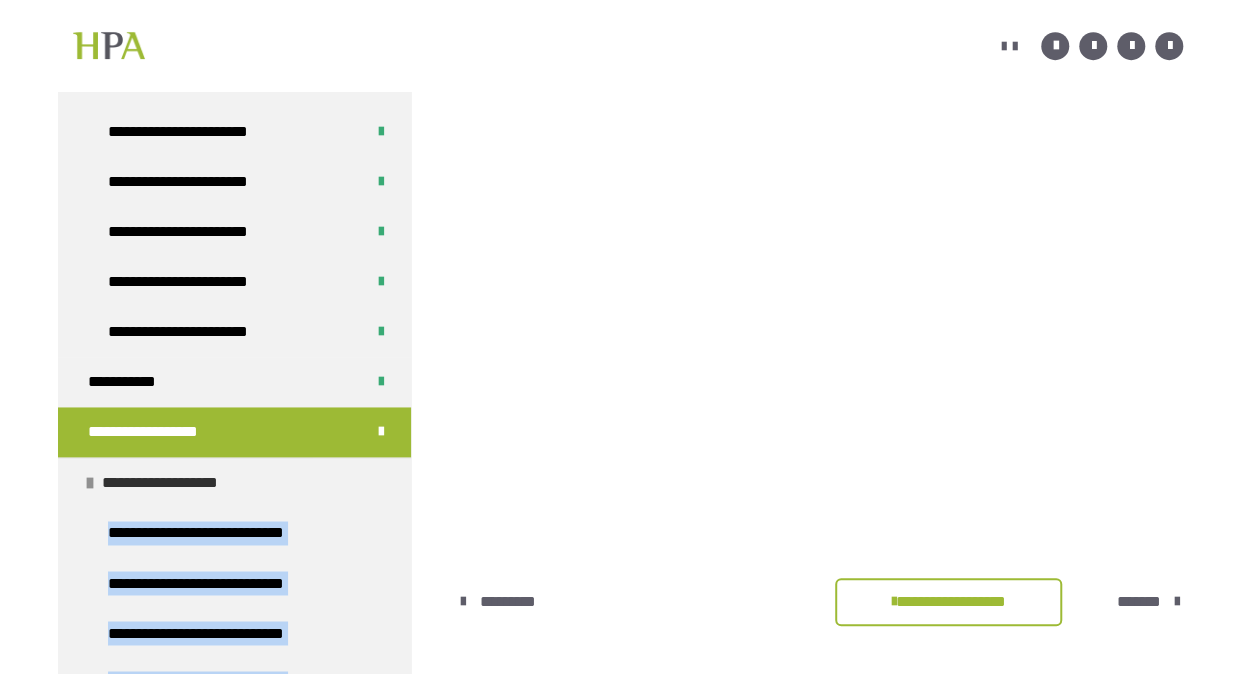 click on "**********" at bounding box center [234, 482] 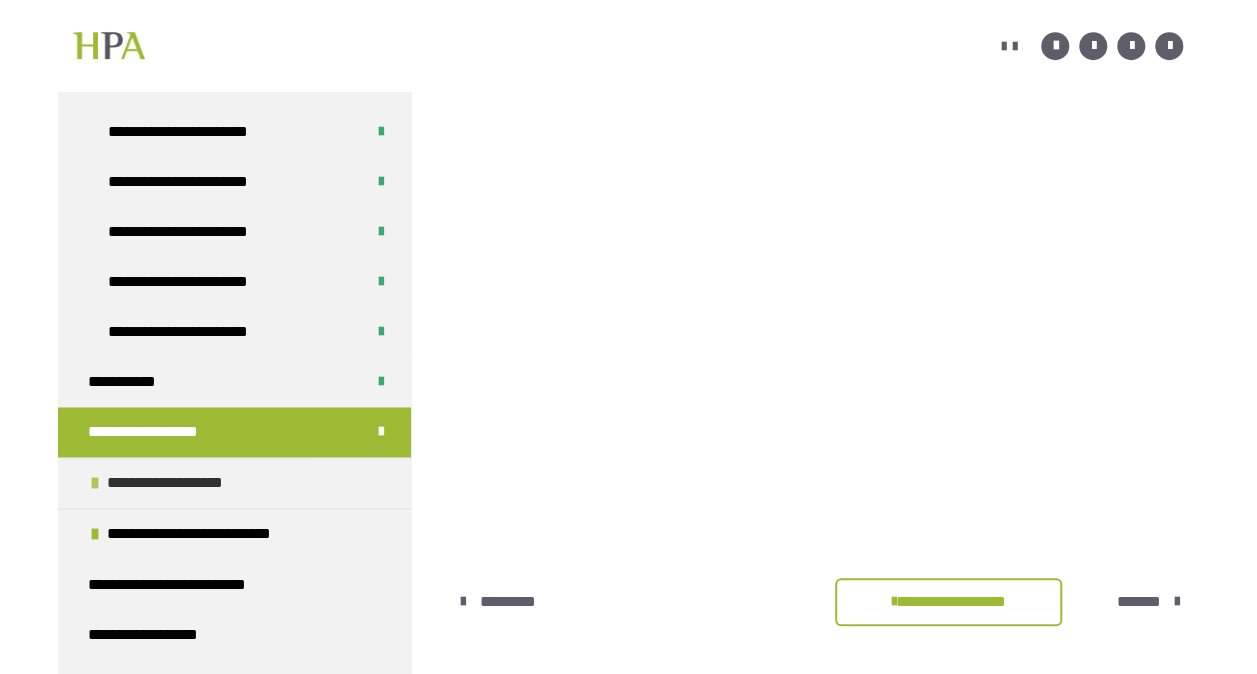 click on "**********" at bounding box center [183, 483] 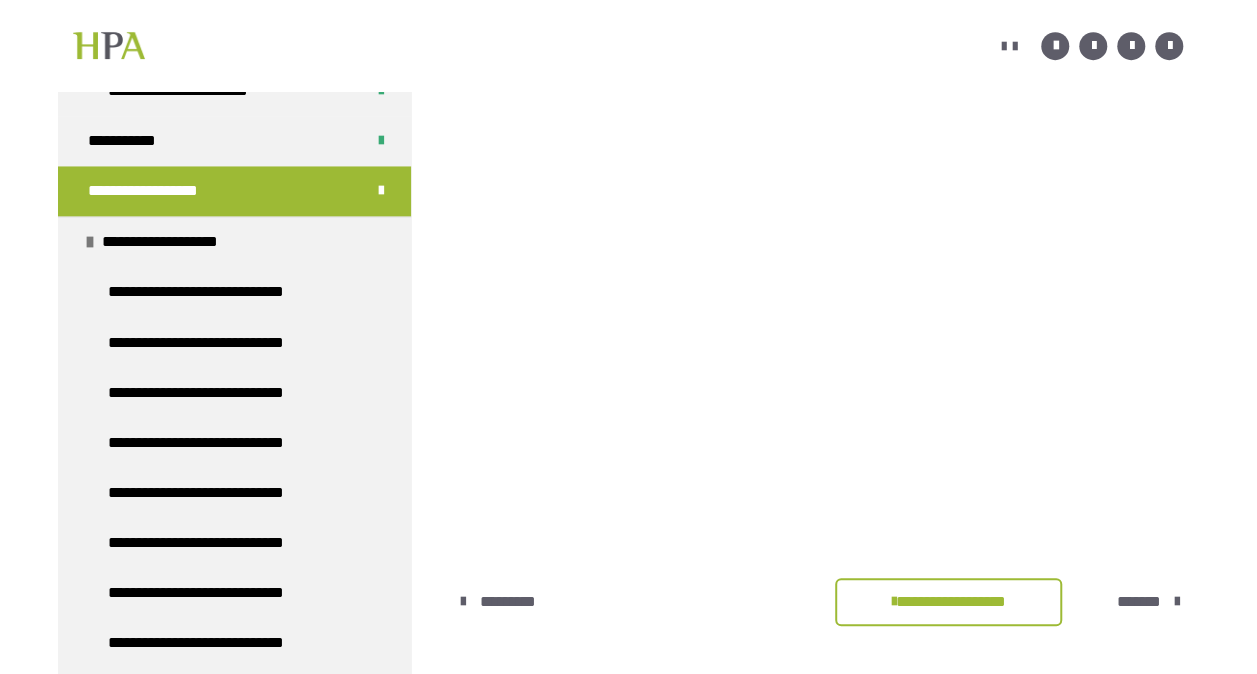 scroll, scrollTop: 1481, scrollLeft: 0, axis: vertical 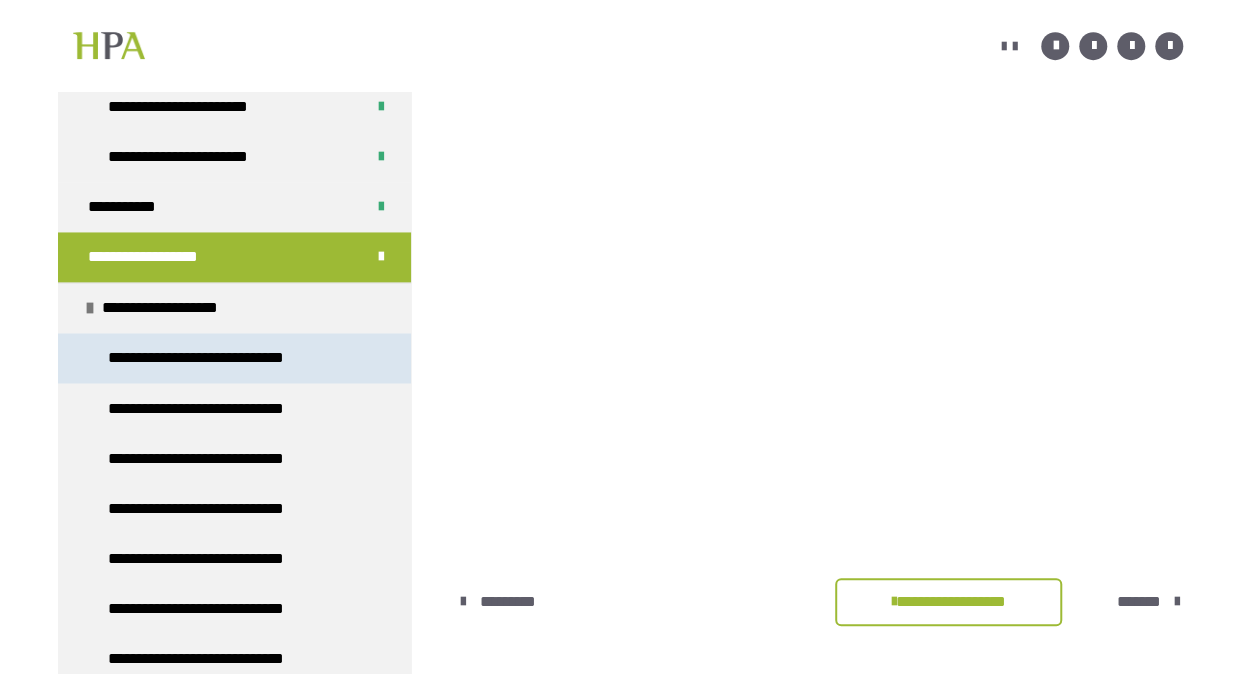 click on "**********" at bounding box center [215, 358] 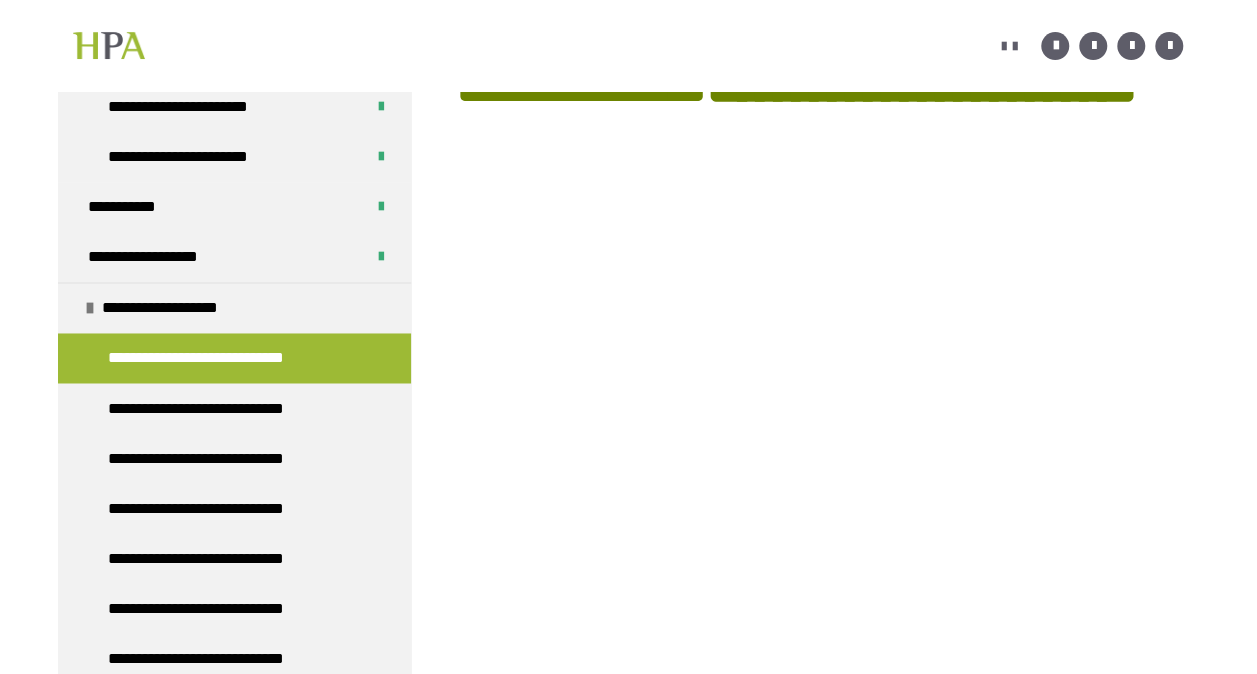 click at bounding box center [819, 575] 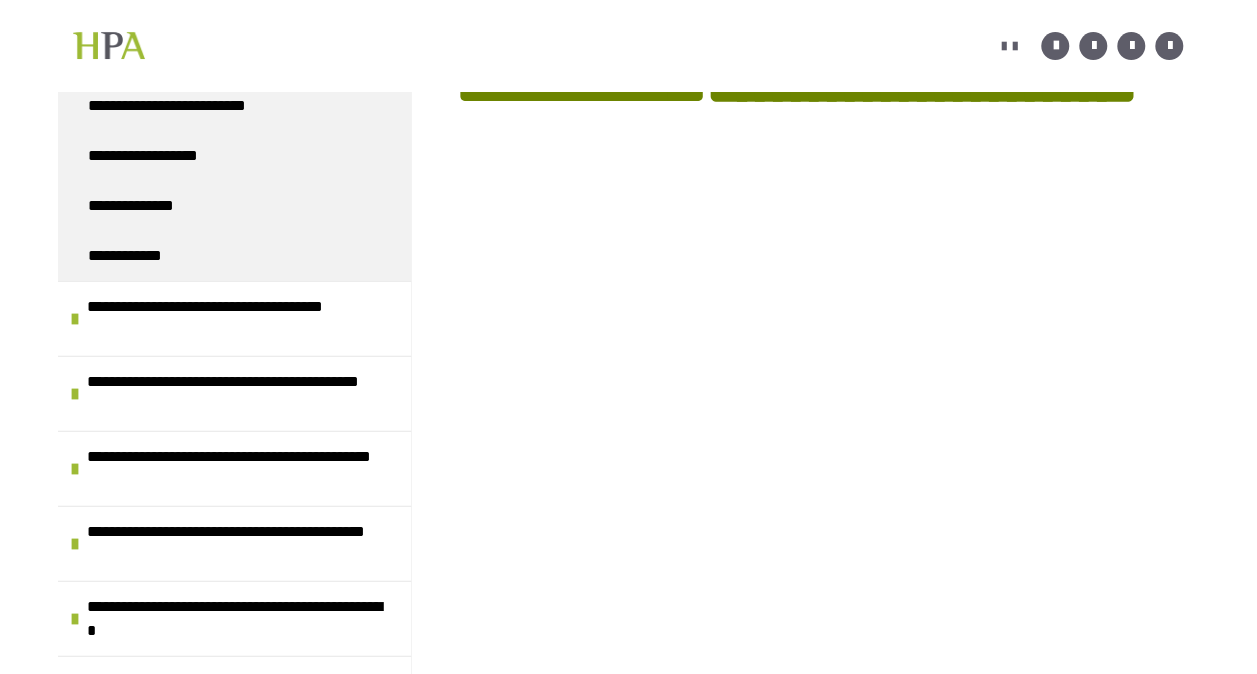 scroll, scrollTop: 2527, scrollLeft: 0, axis: vertical 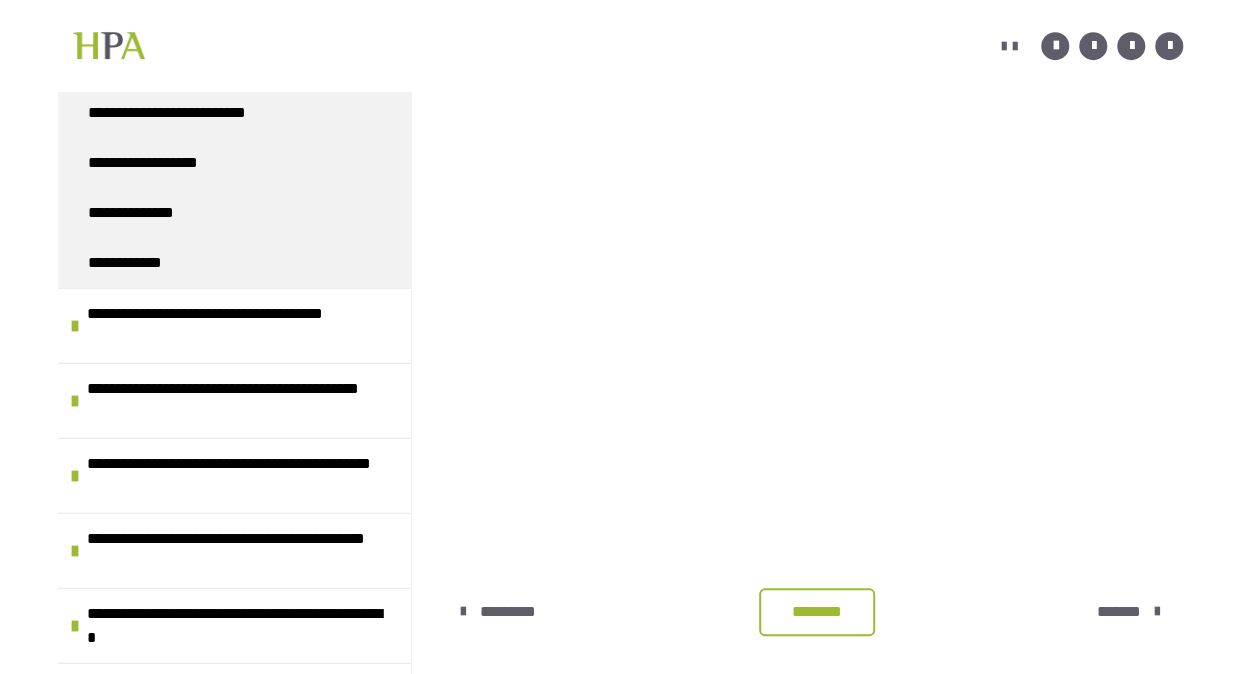 click on "********" at bounding box center [817, 612] 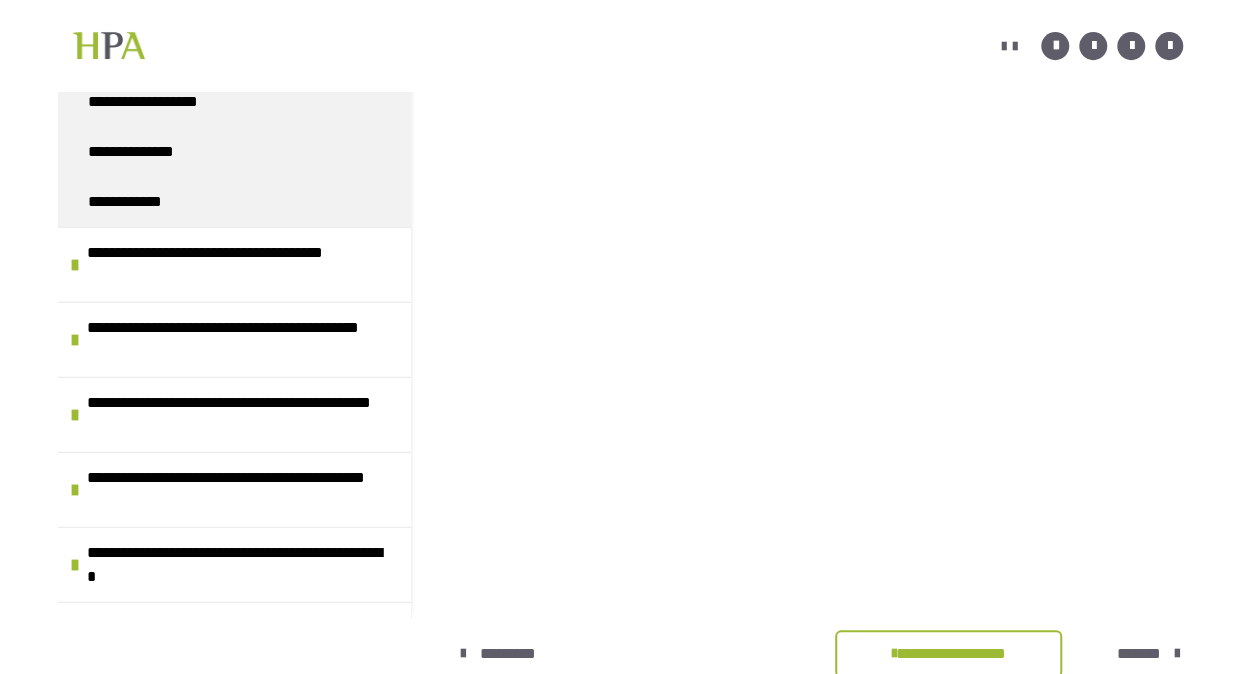 scroll, scrollTop: 262, scrollLeft: 0, axis: vertical 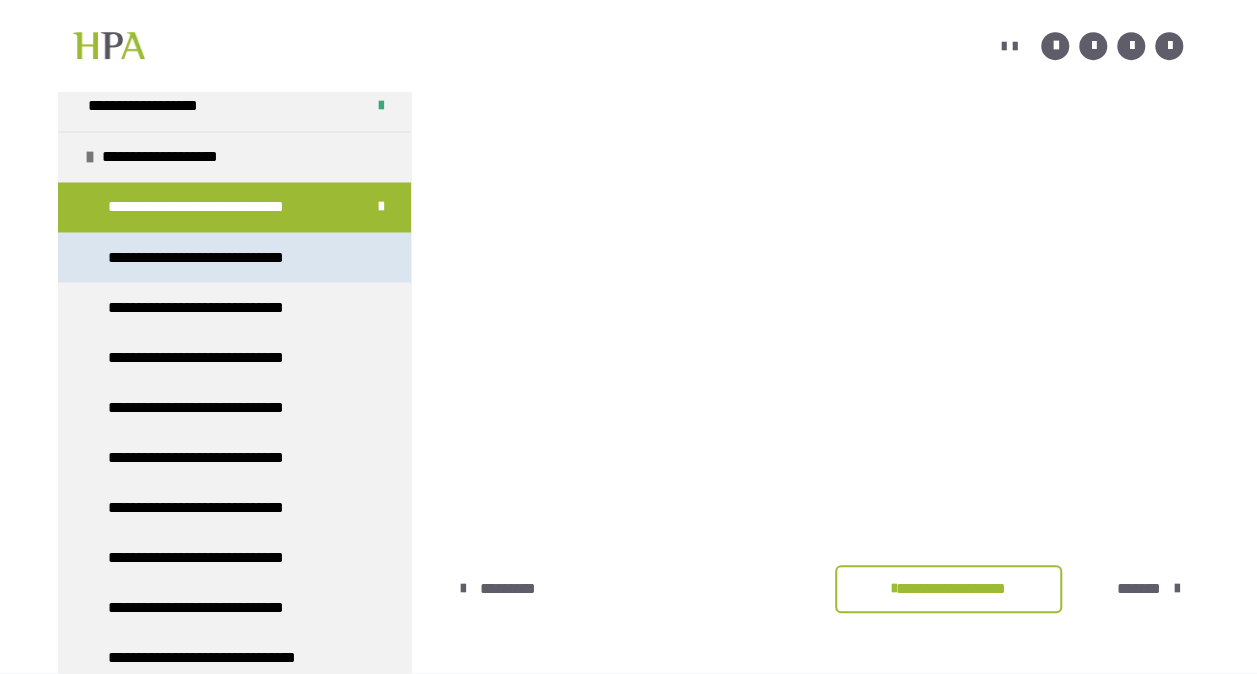 click on "**********" at bounding box center (217, 257) 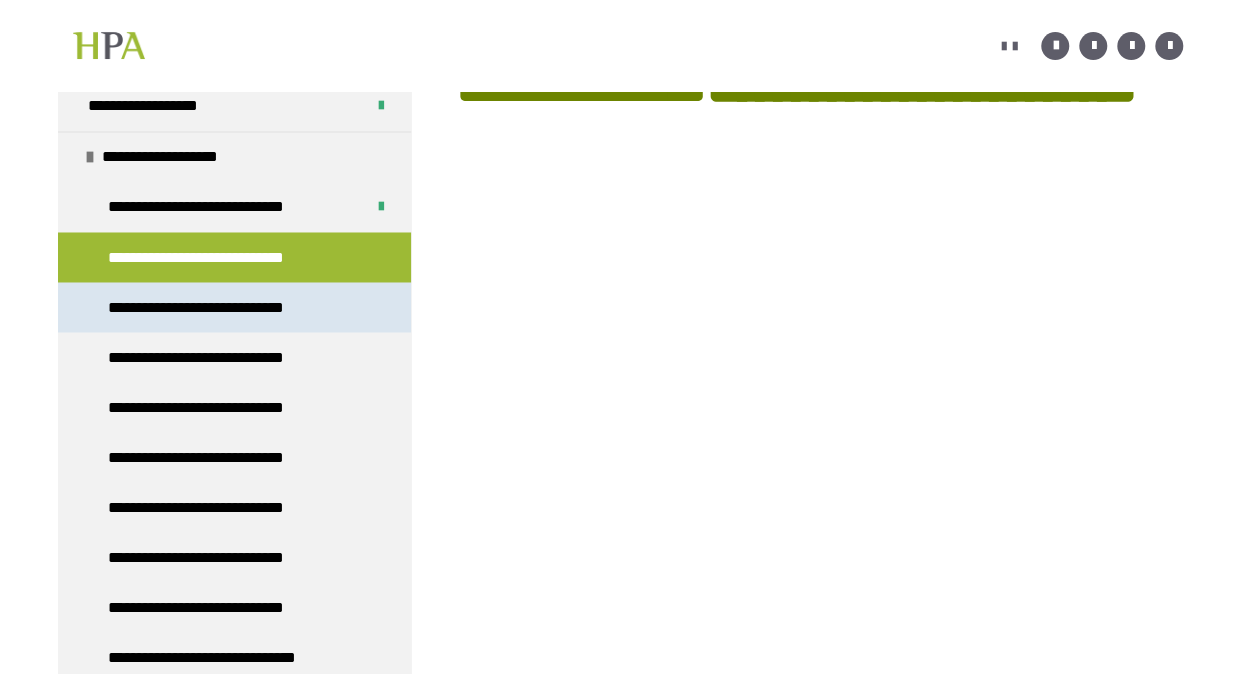 click on "**********" at bounding box center [218, 307] 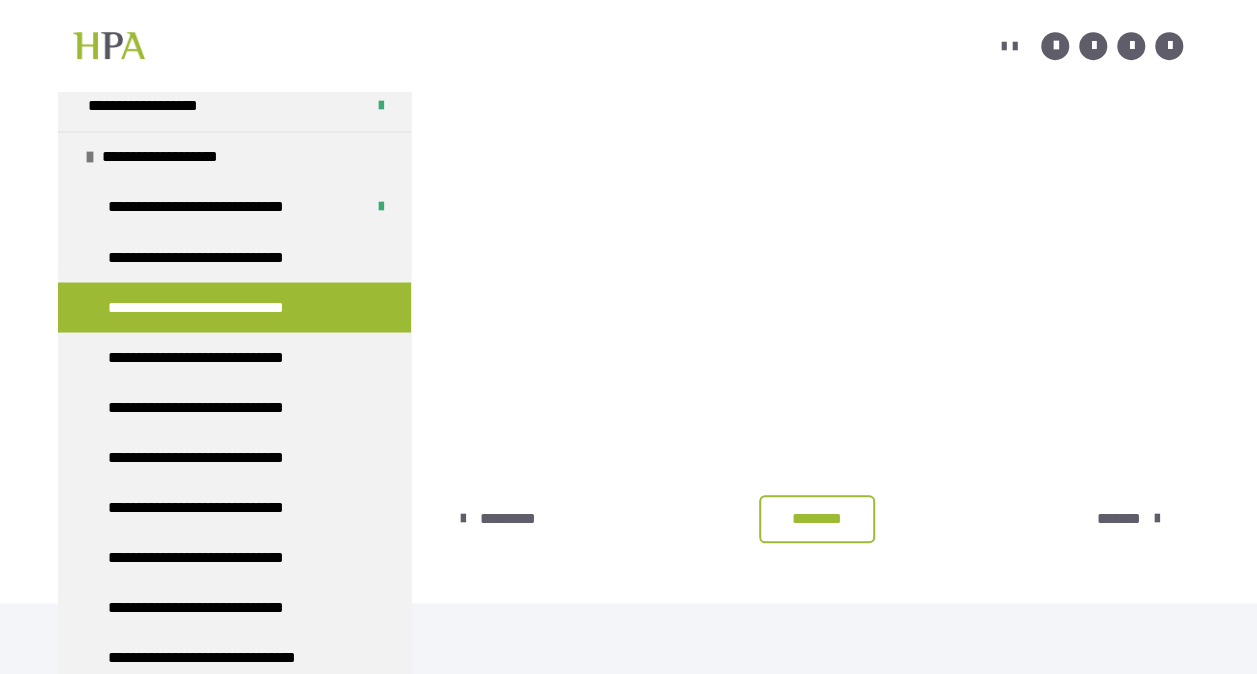 scroll, scrollTop: 544, scrollLeft: 0, axis: vertical 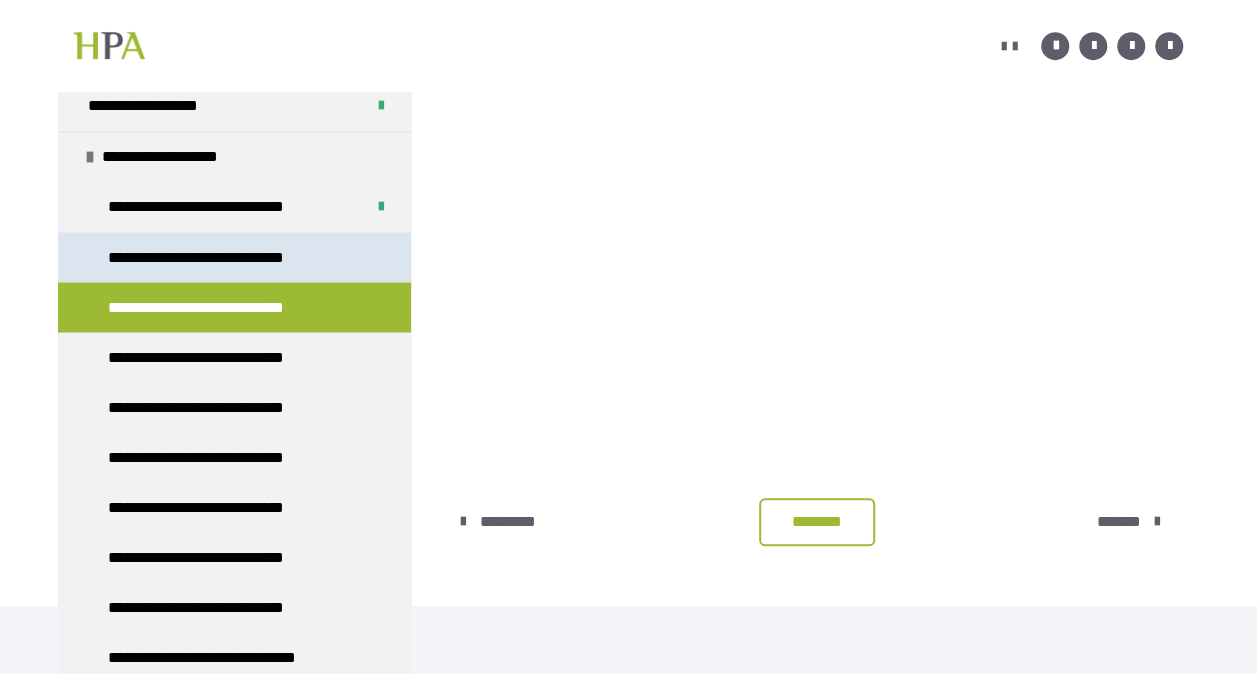 click on "**********" at bounding box center (217, 257) 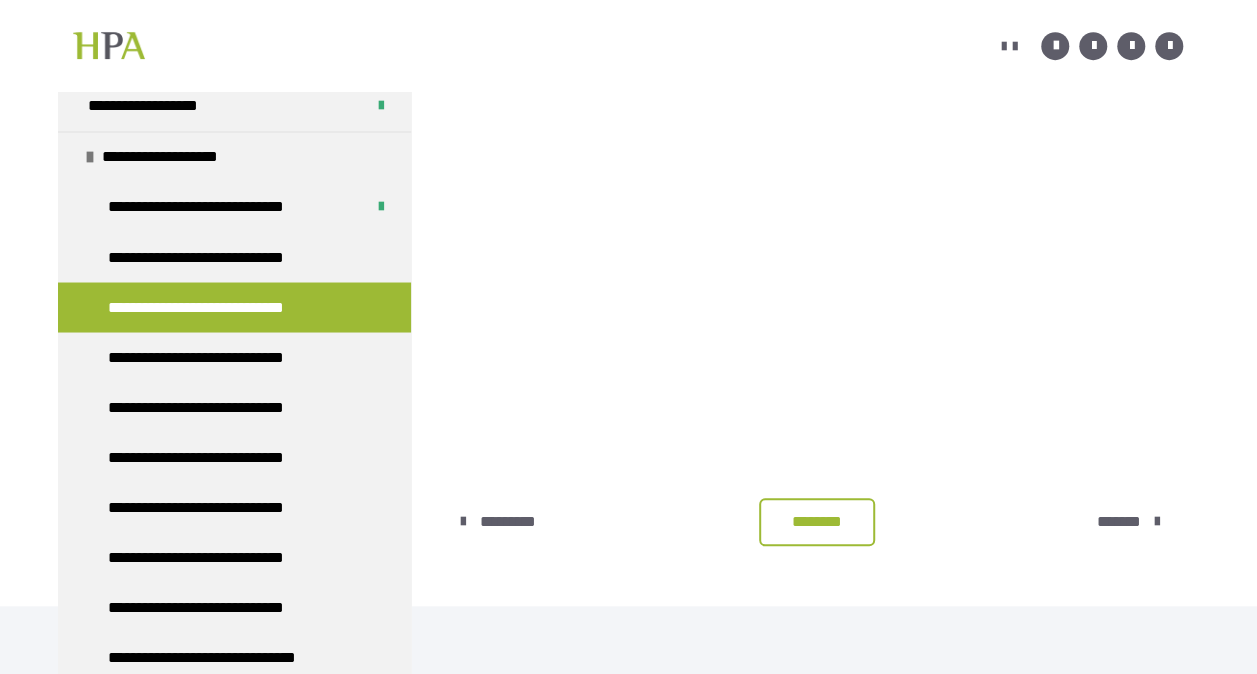 scroll, scrollTop: 361, scrollLeft: 0, axis: vertical 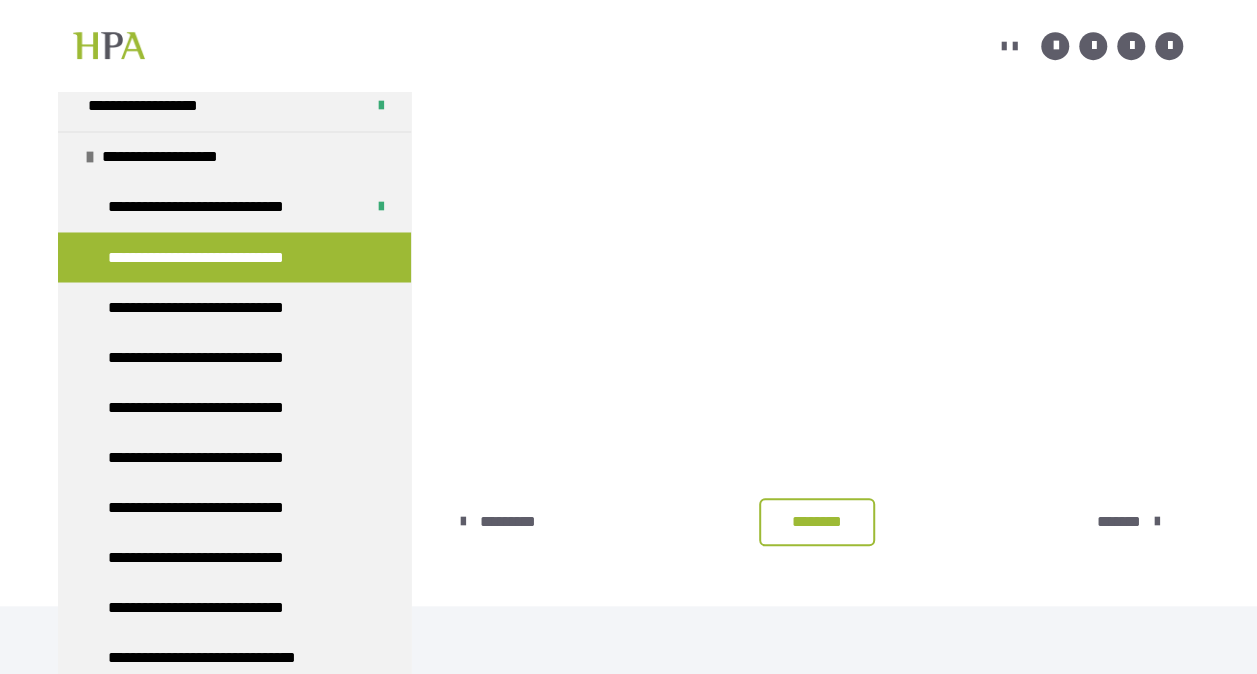click on "********" at bounding box center (817, 522) 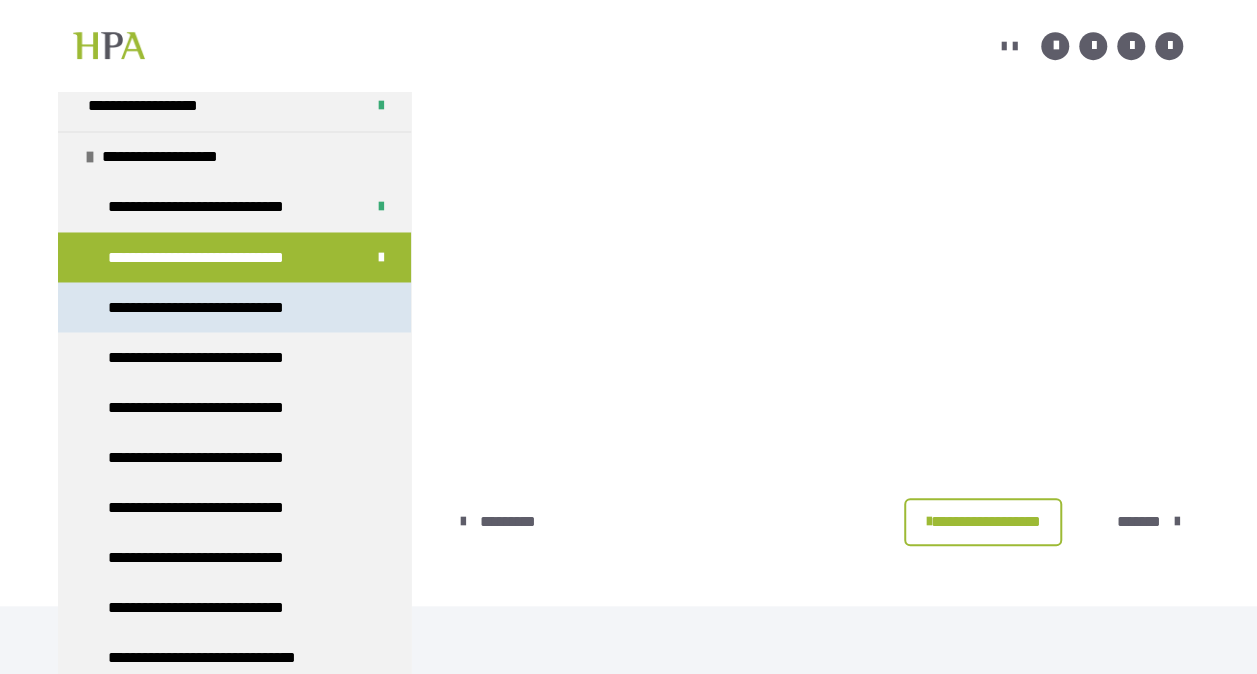 click on "**********" at bounding box center (218, 307) 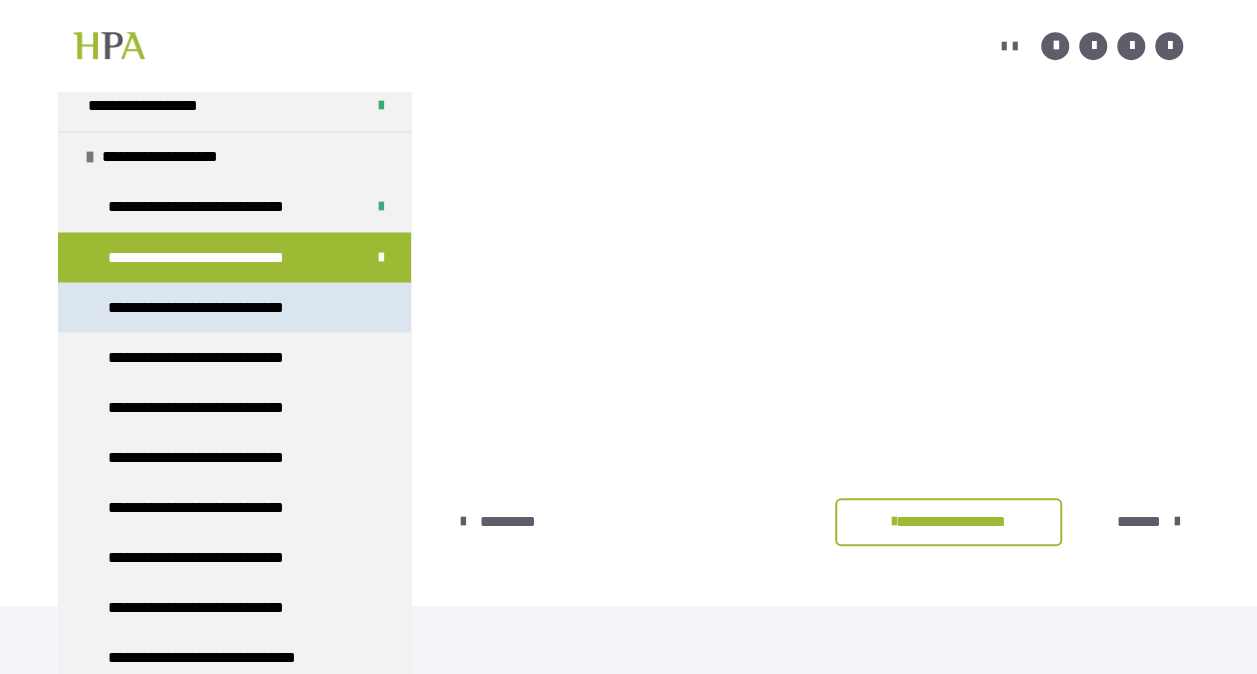scroll, scrollTop: 361, scrollLeft: 0, axis: vertical 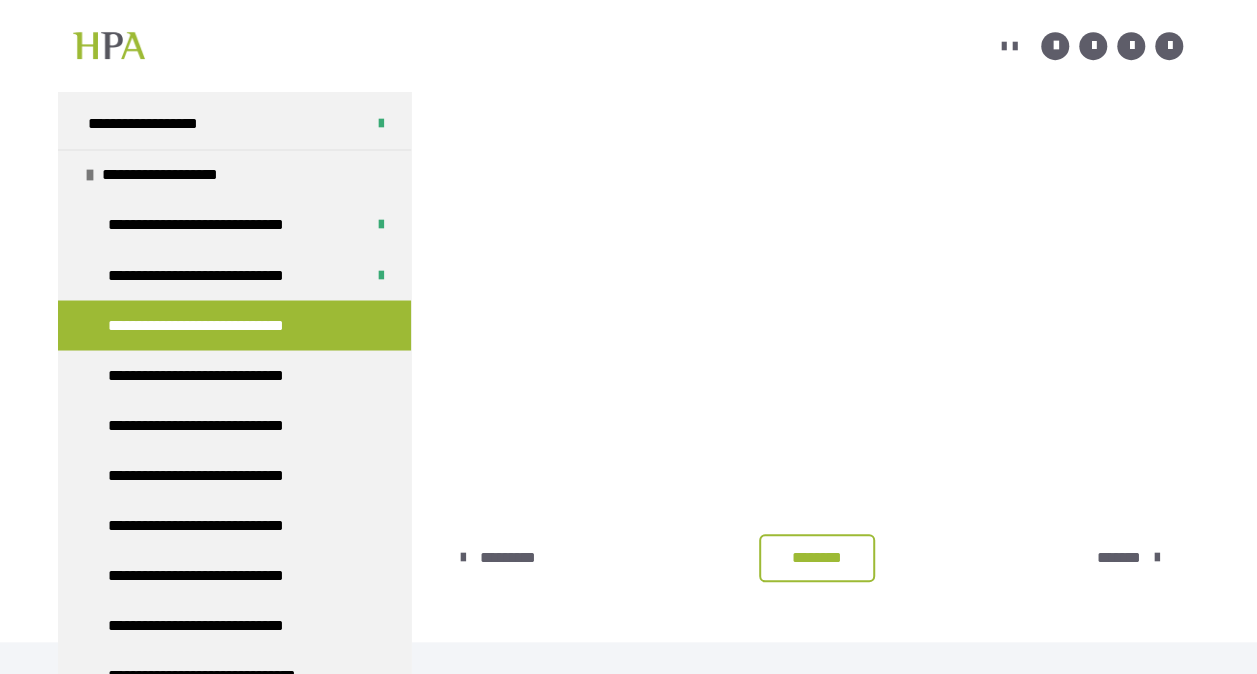 click on "********" at bounding box center (817, 558) 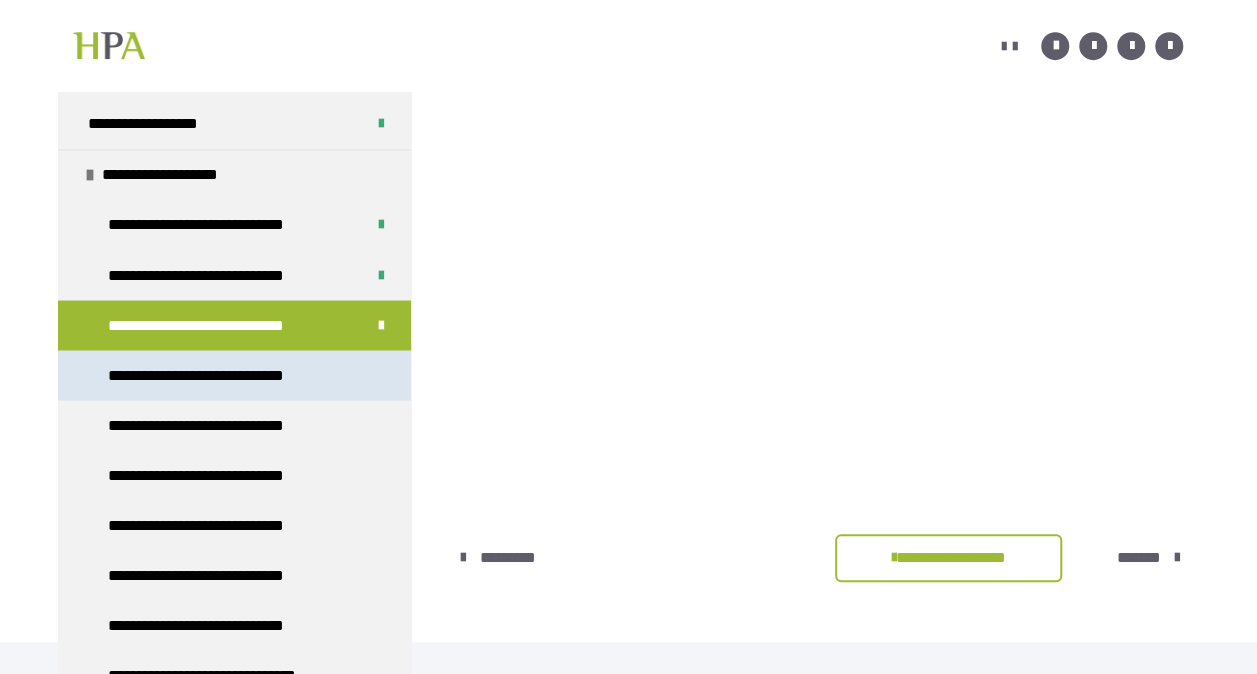 click on "**********" at bounding box center (218, 375) 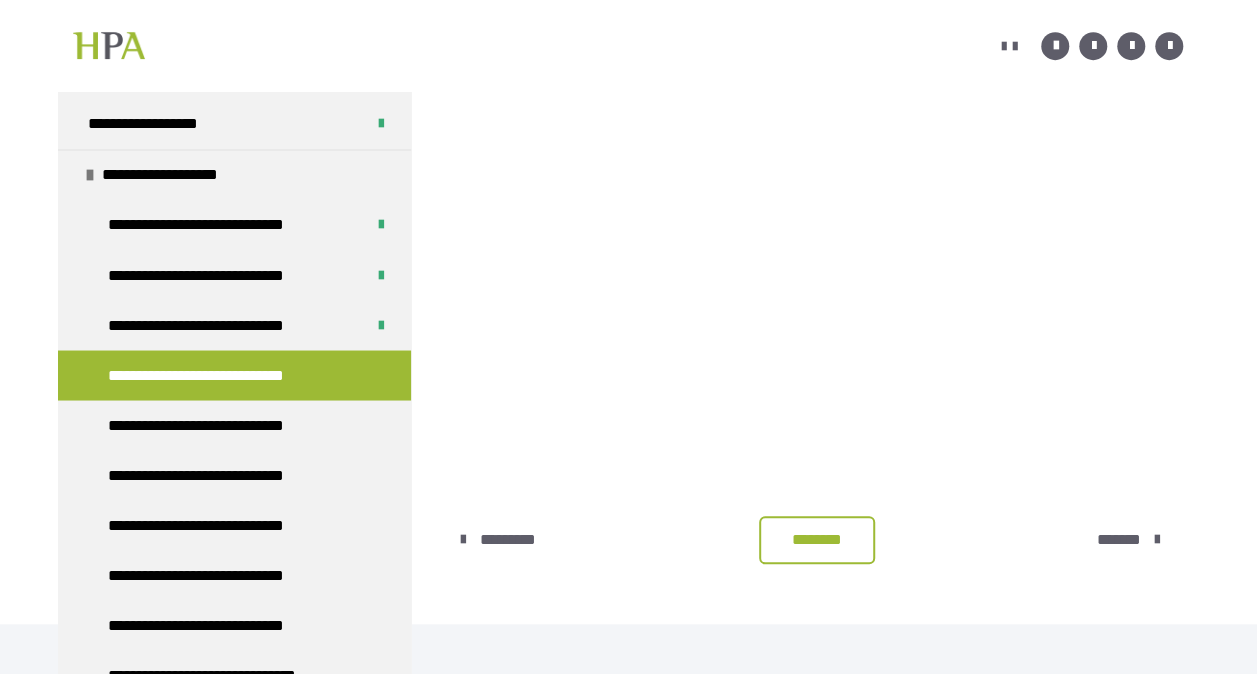scroll, scrollTop: 531, scrollLeft: 0, axis: vertical 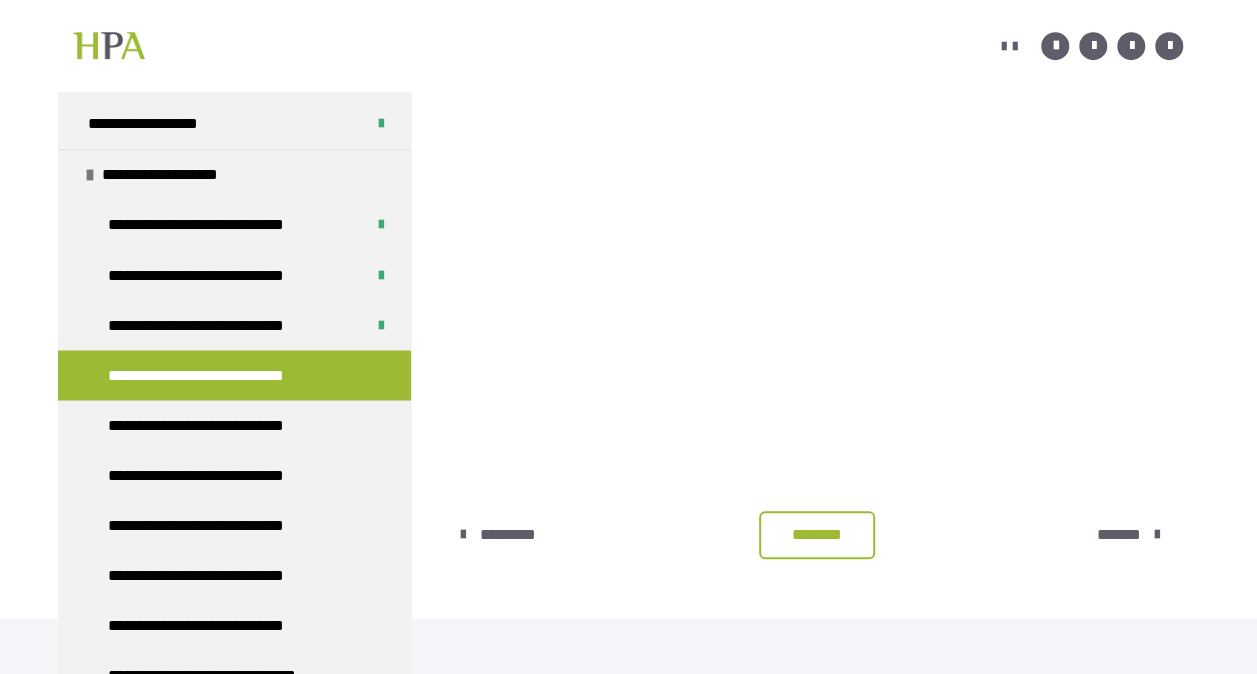 click on "********" at bounding box center [817, 535] 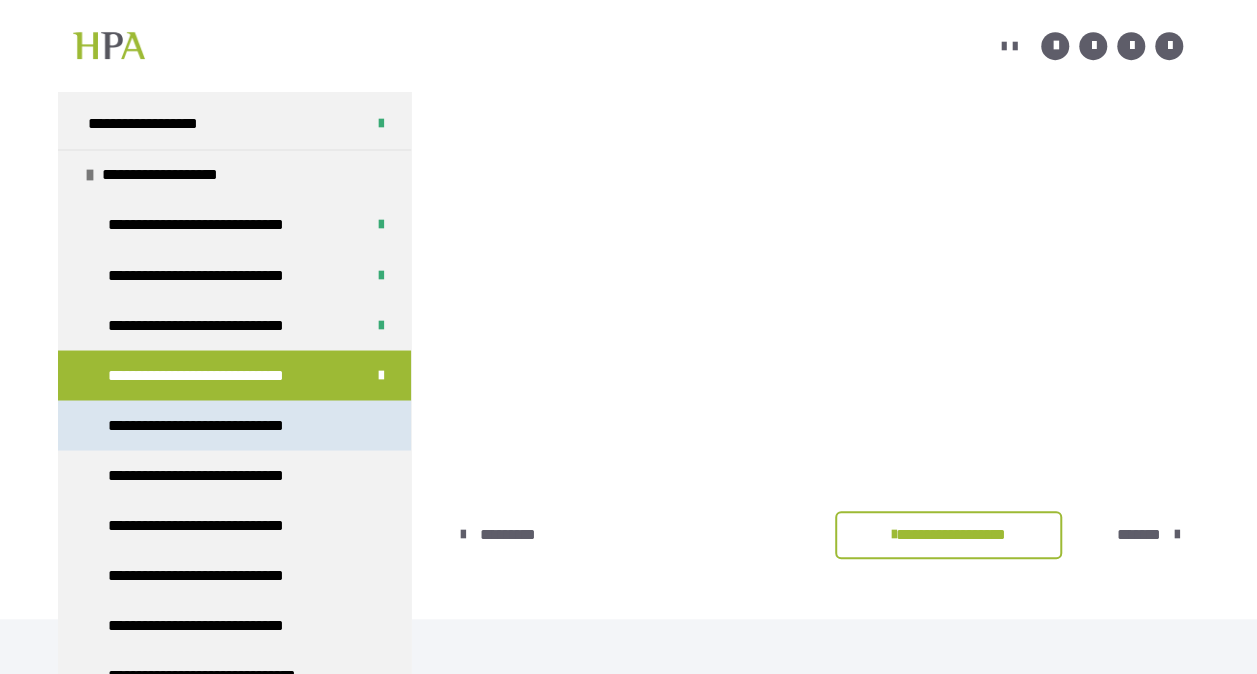 click on "**********" at bounding box center (217, 425) 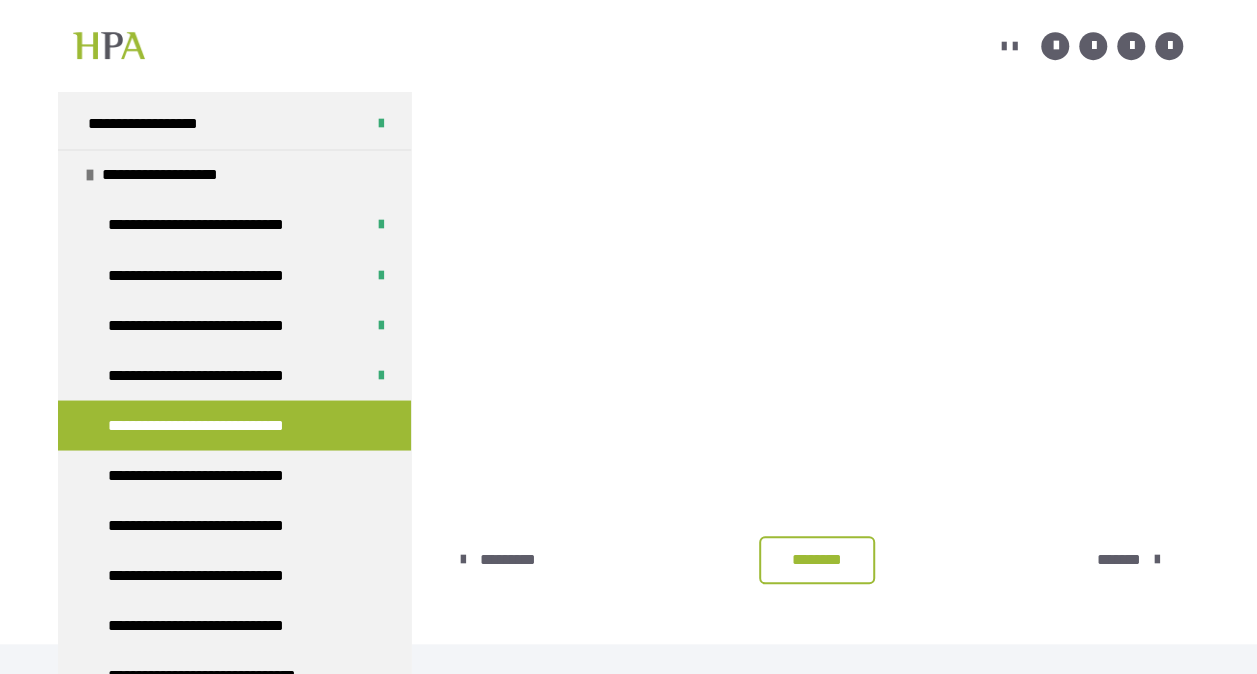 scroll, scrollTop: 547, scrollLeft: 0, axis: vertical 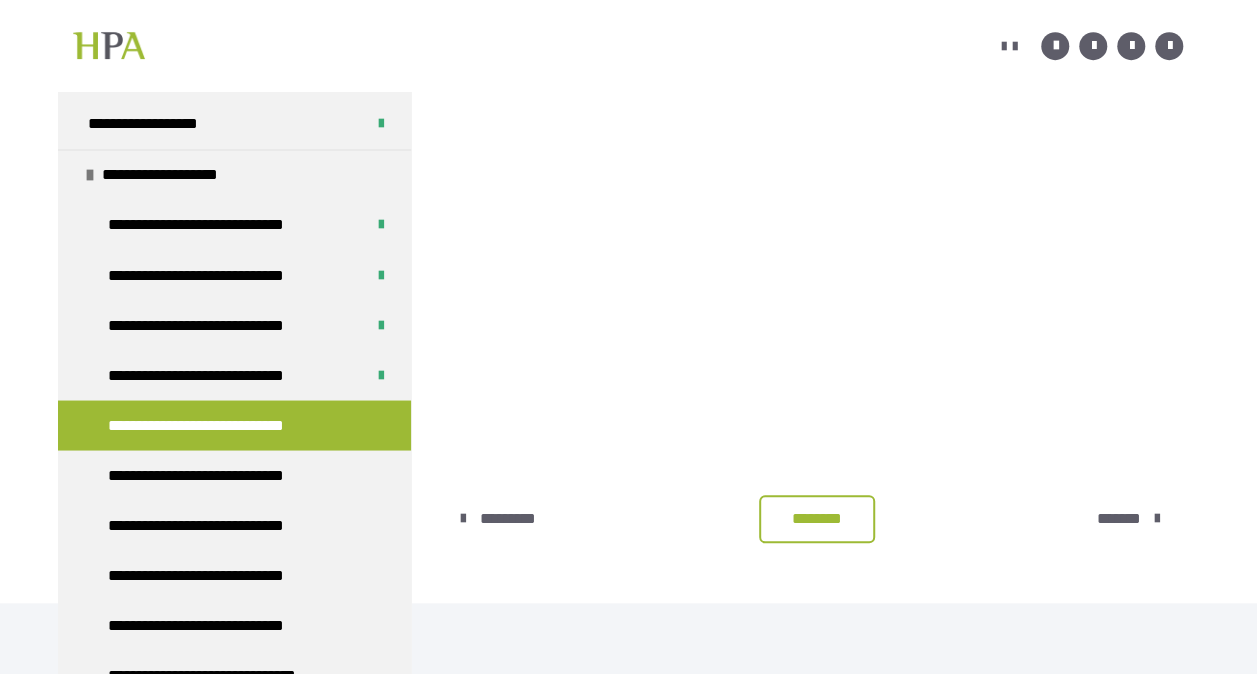 click on "********" at bounding box center (817, 519) 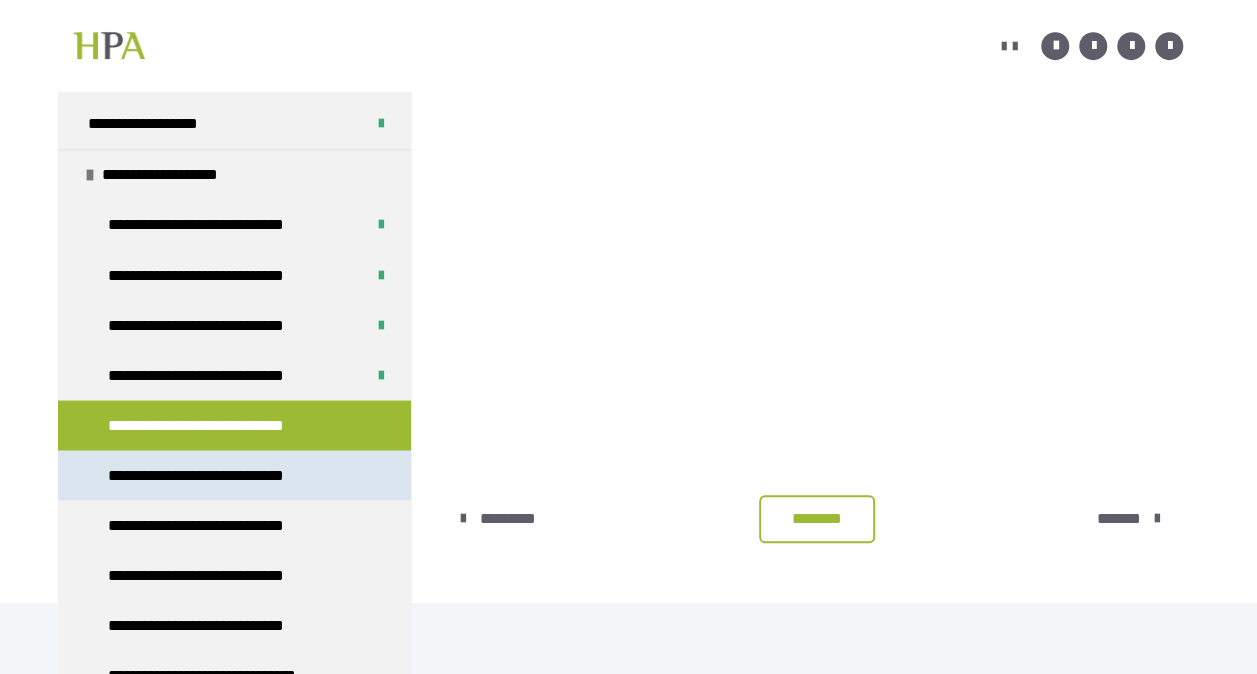 click on "**********" at bounding box center (218, 475) 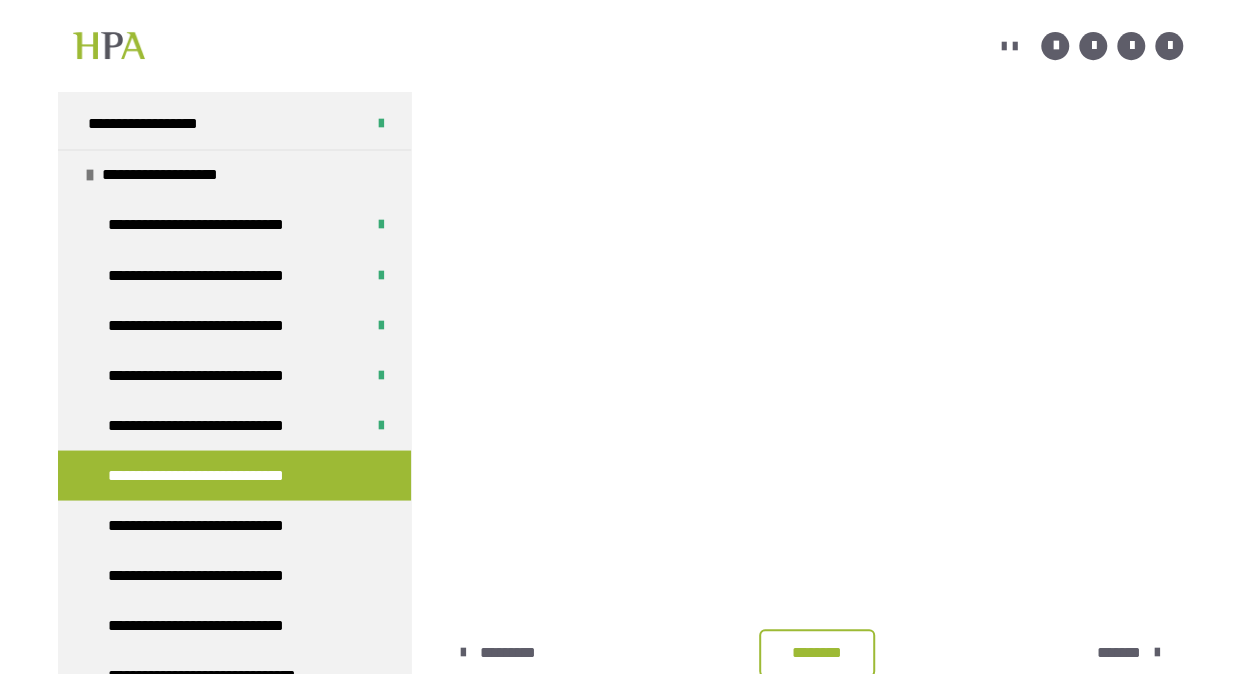 scroll, scrollTop: 416, scrollLeft: 0, axis: vertical 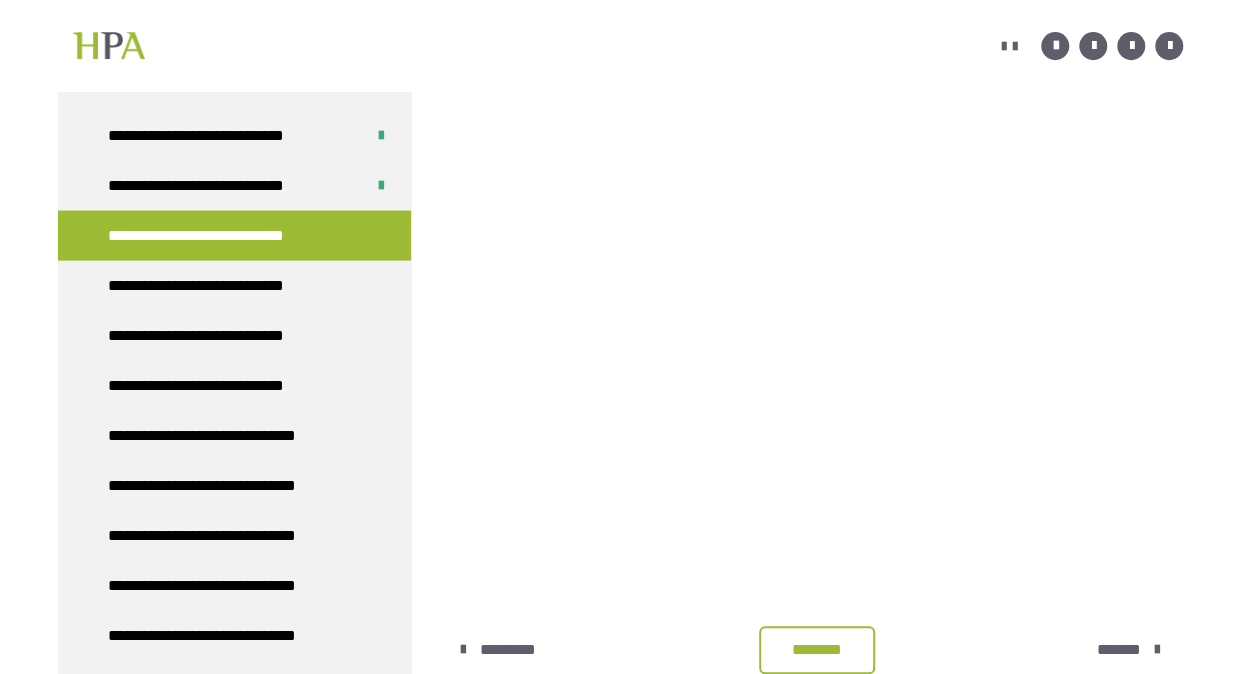 click at bounding box center [819, 270] 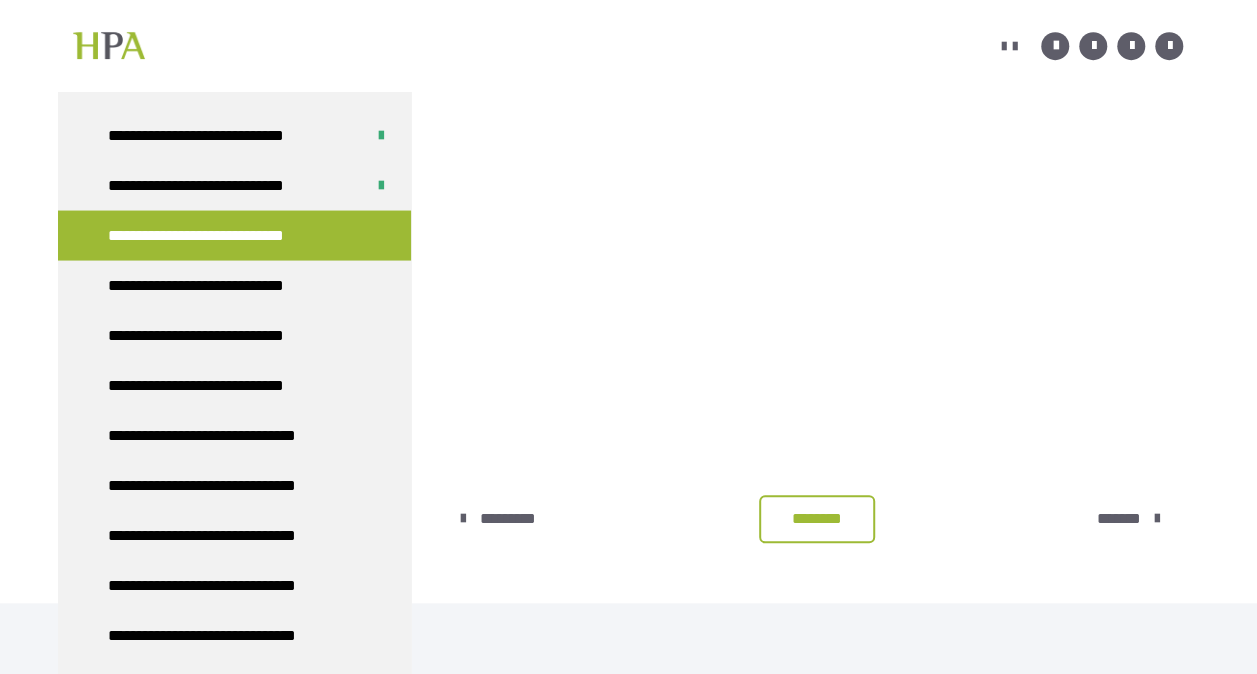 click on "********" at bounding box center (817, 519) 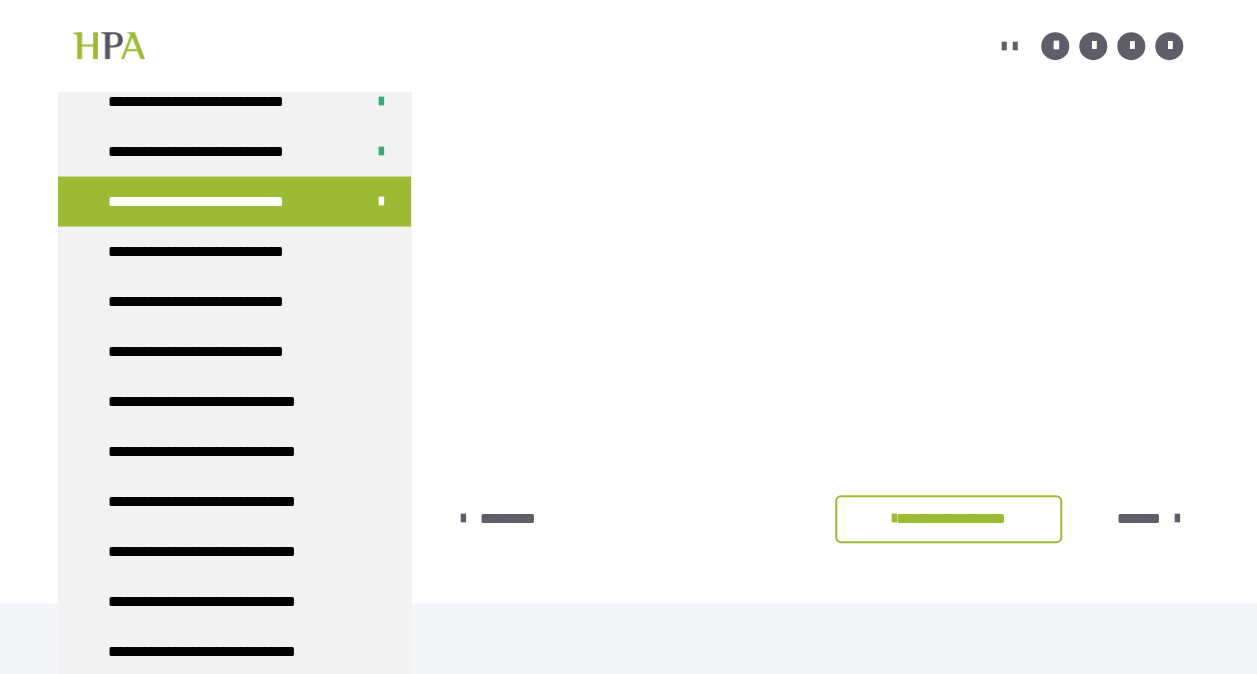 scroll, scrollTop: 1880, scrollLeft: 0, axis: vertical 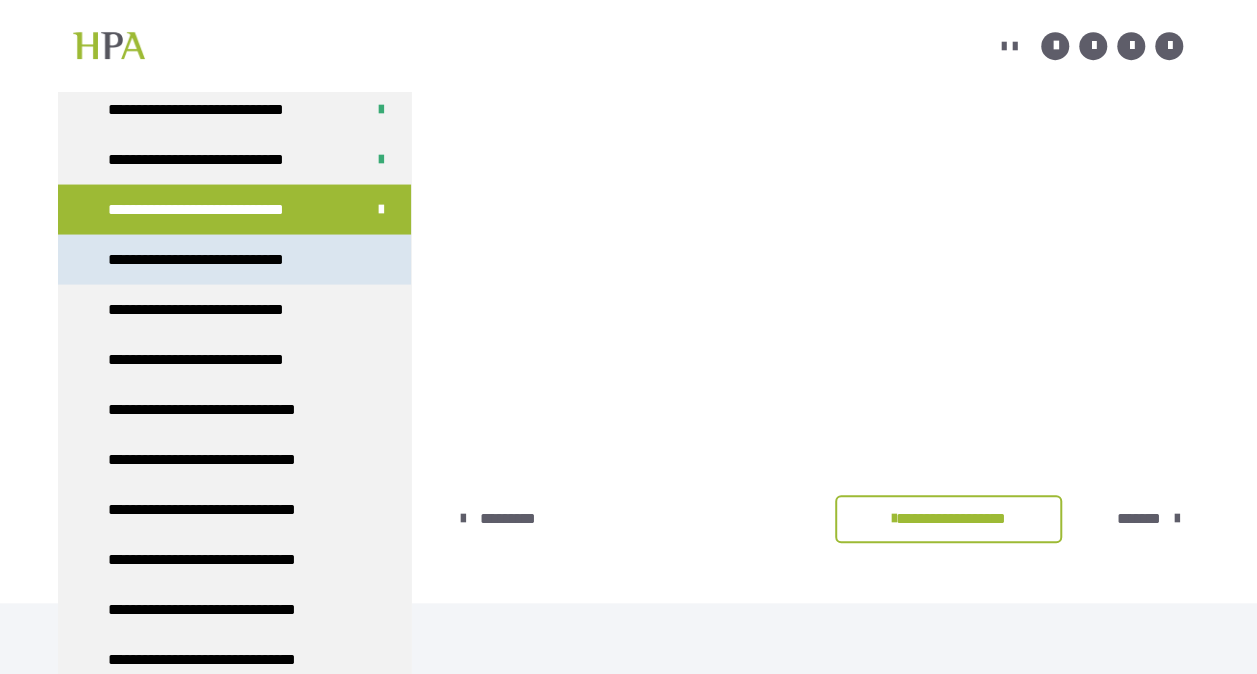 click on "**********" at bounding box center [217, 259] 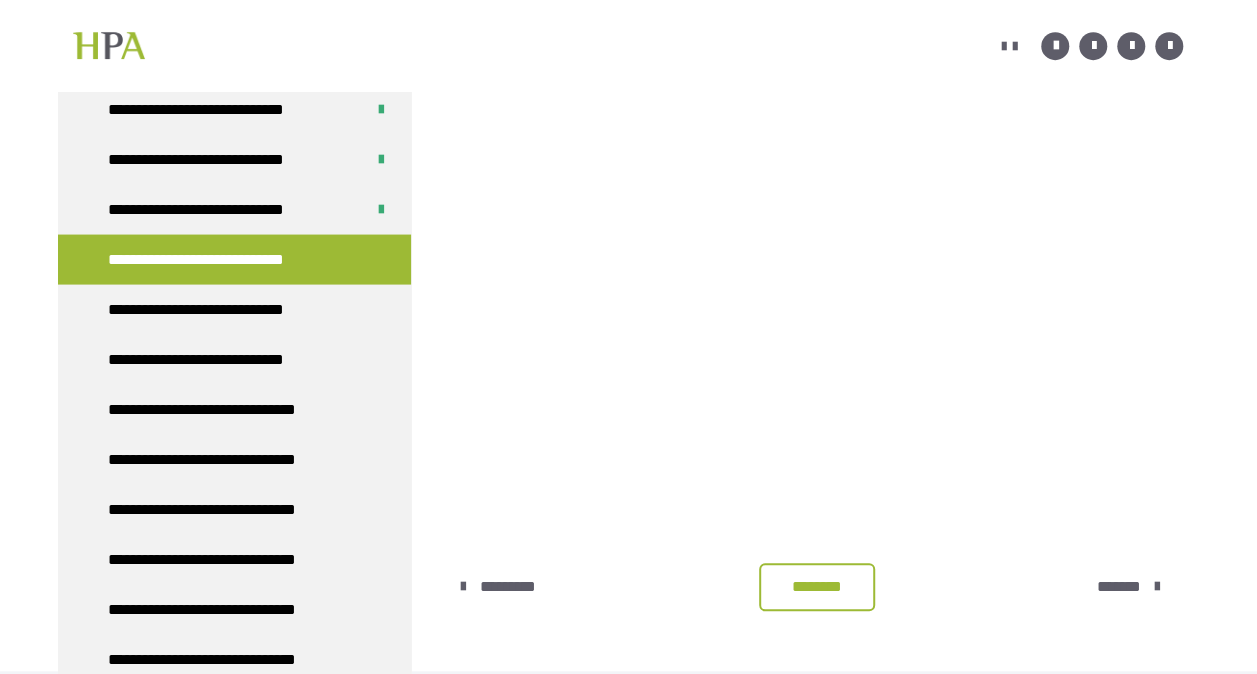 scroll, scrollTop: 483, scrollLeft: 0, axis: vertical 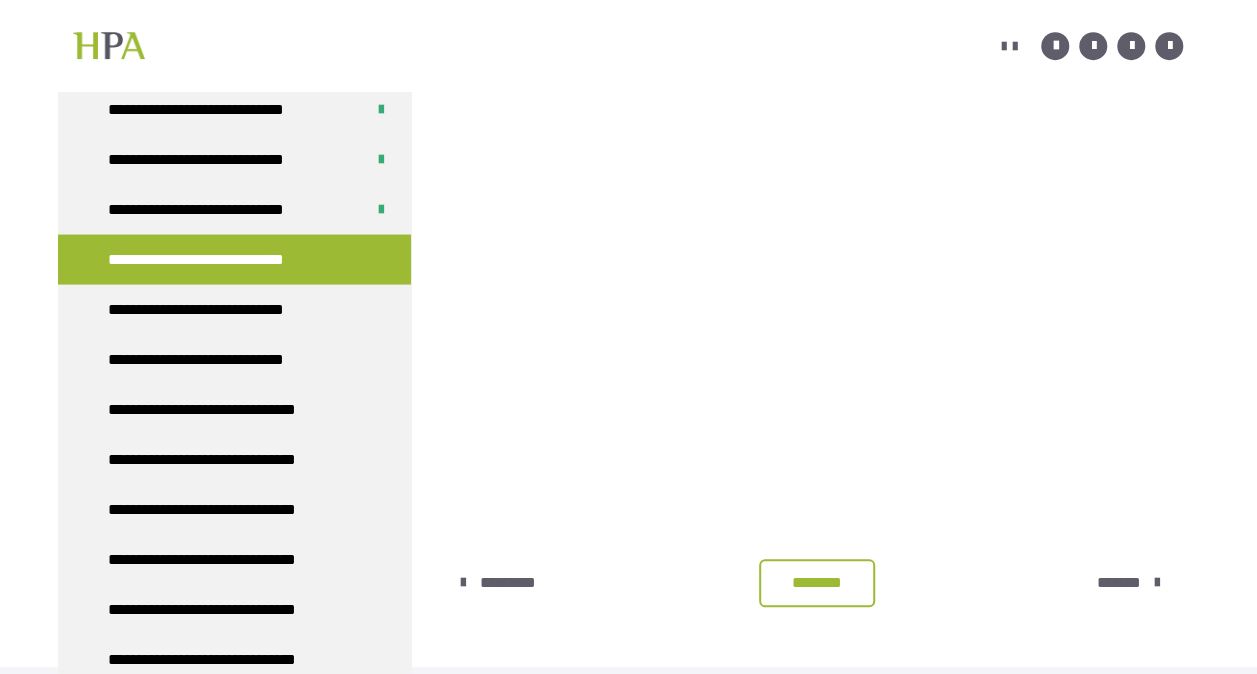 click at bounding box center [819, 453] 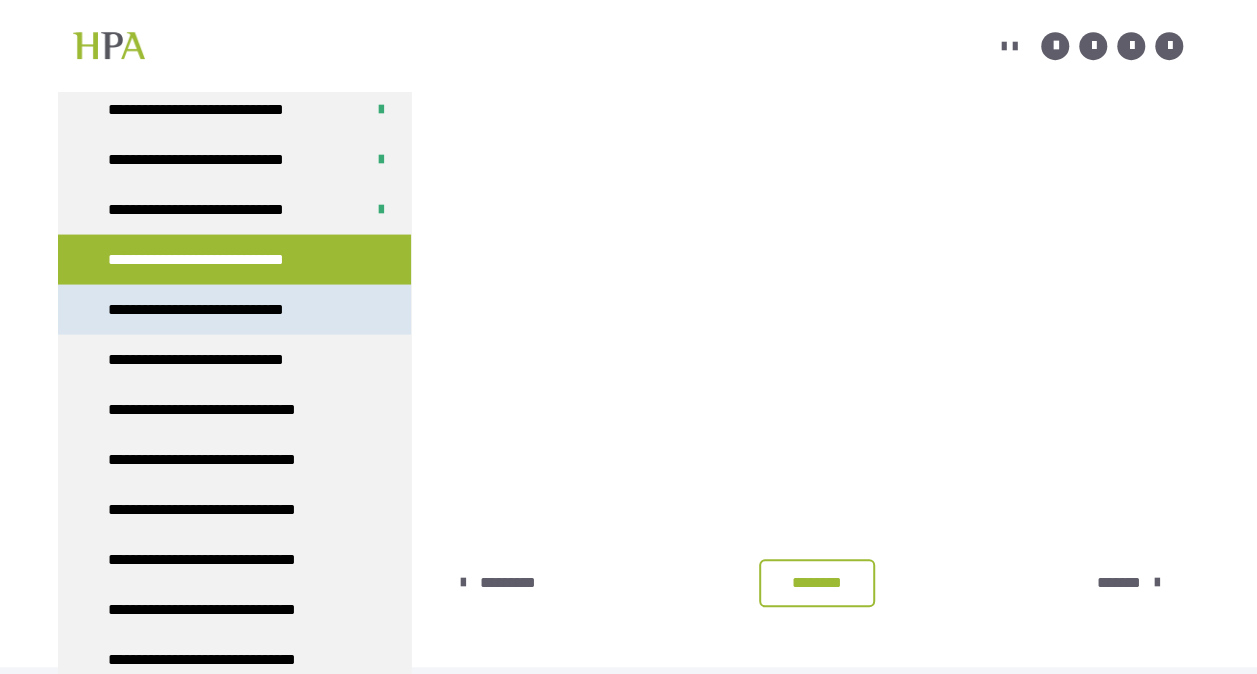 click on "**********" at bounding box center (217, 309) 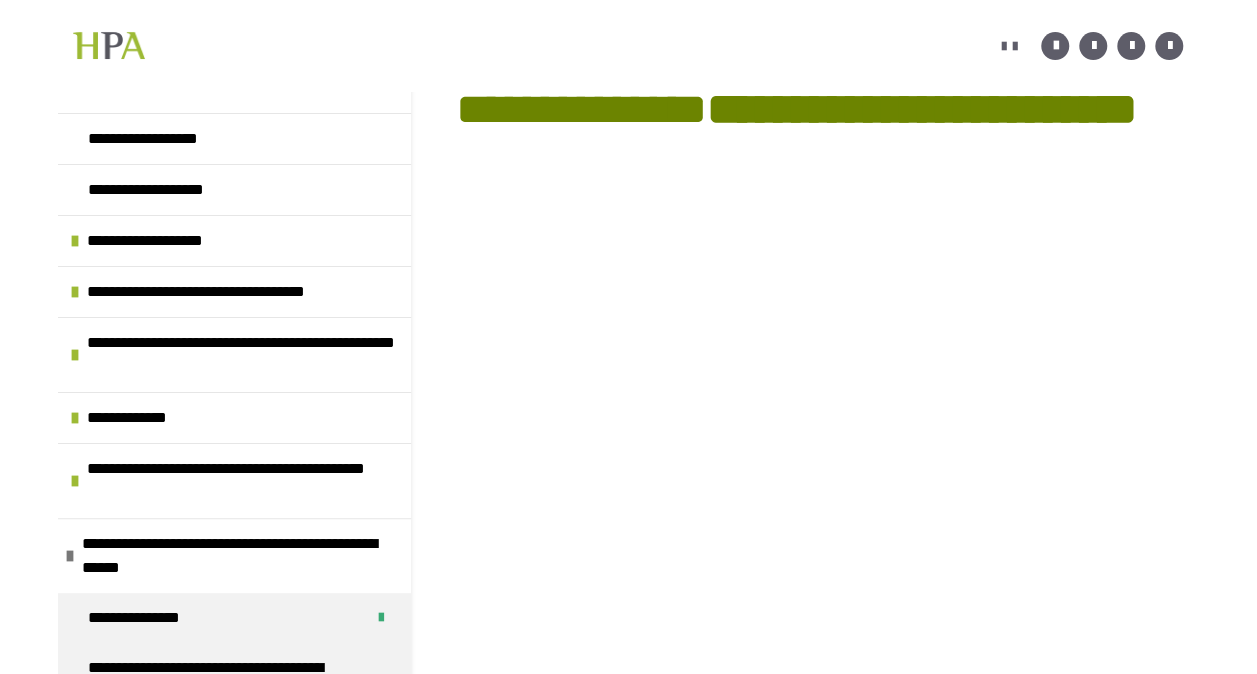 scroll, scrollTop: 203, scrollLeft: 0, axis: vertical 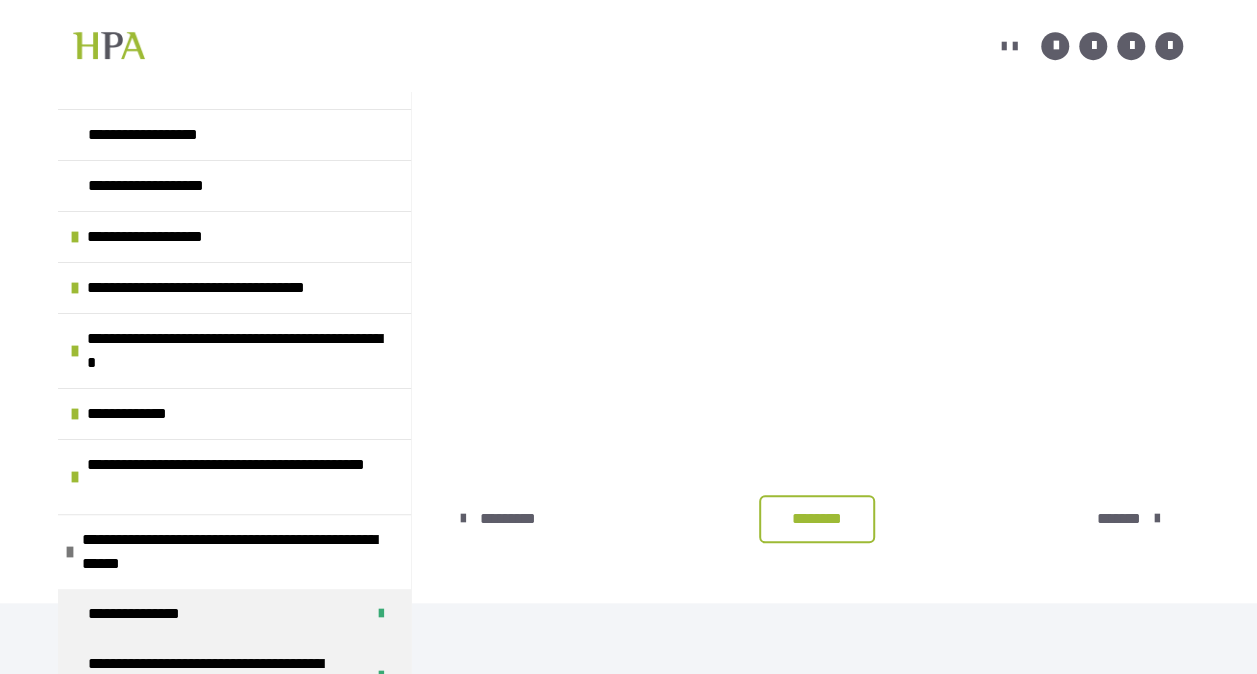 click on "********" at bounding box center [817, 519] 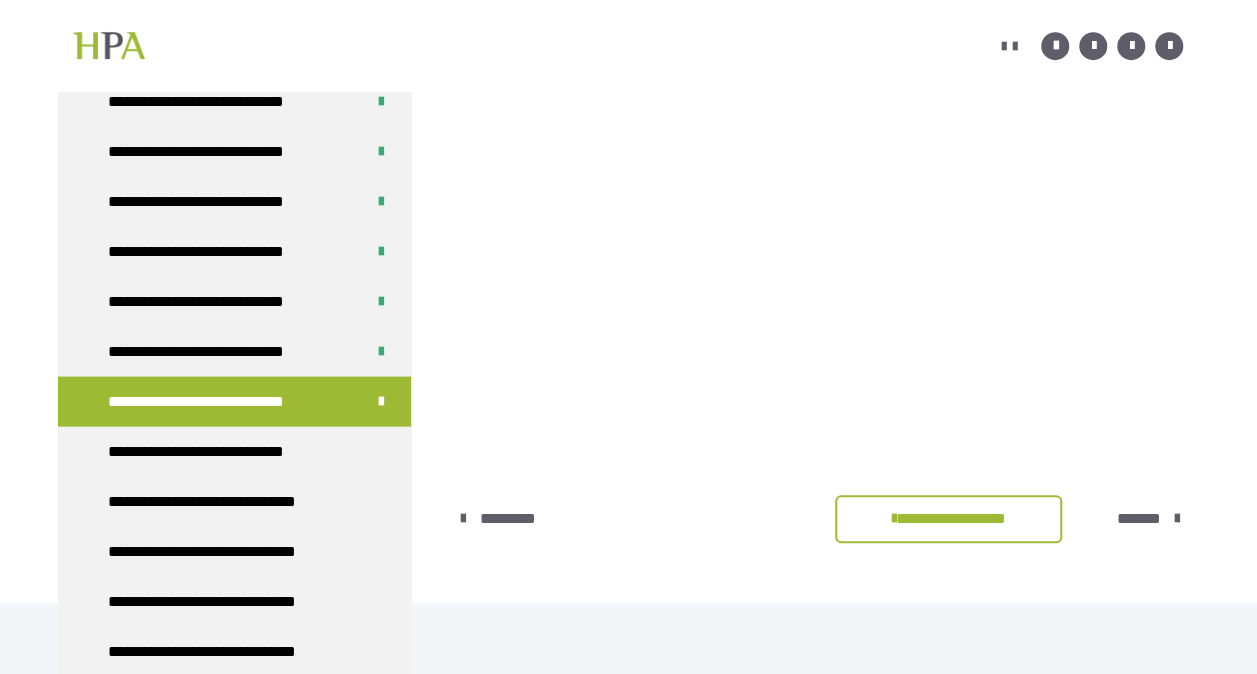 scroll, scrollTop: 1869, scrollLeft: 0, axis: vertical 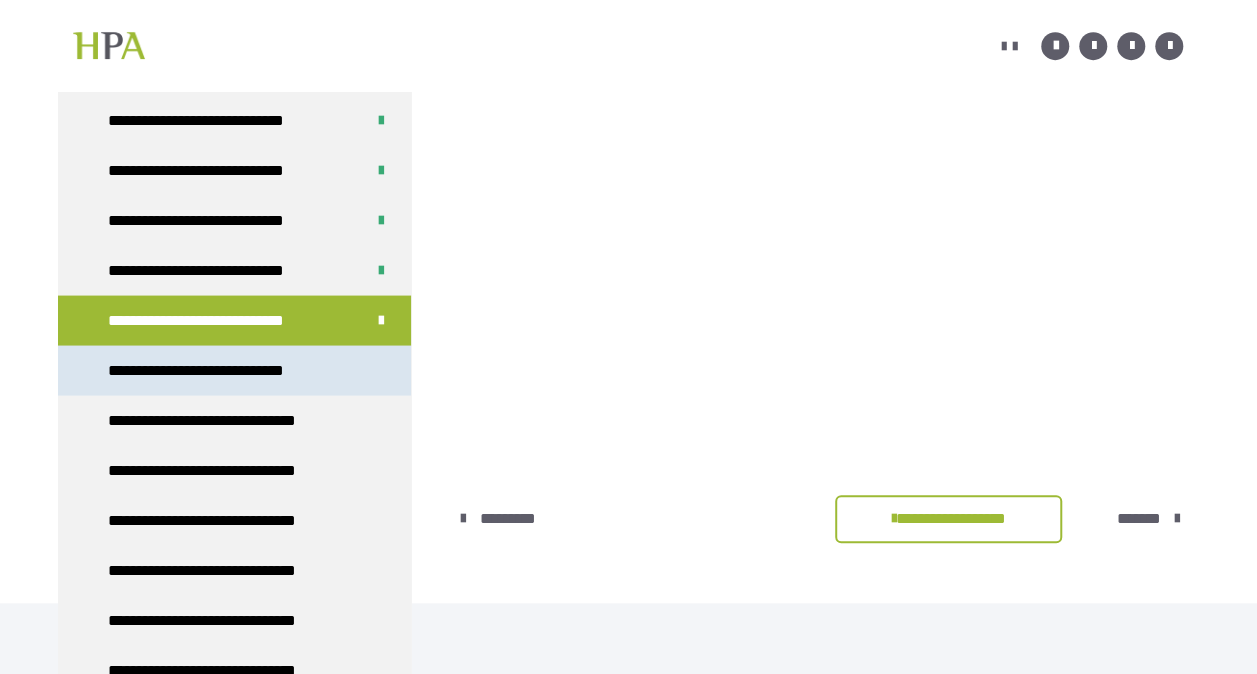 click on "**********" at bounding box center [218, 370] 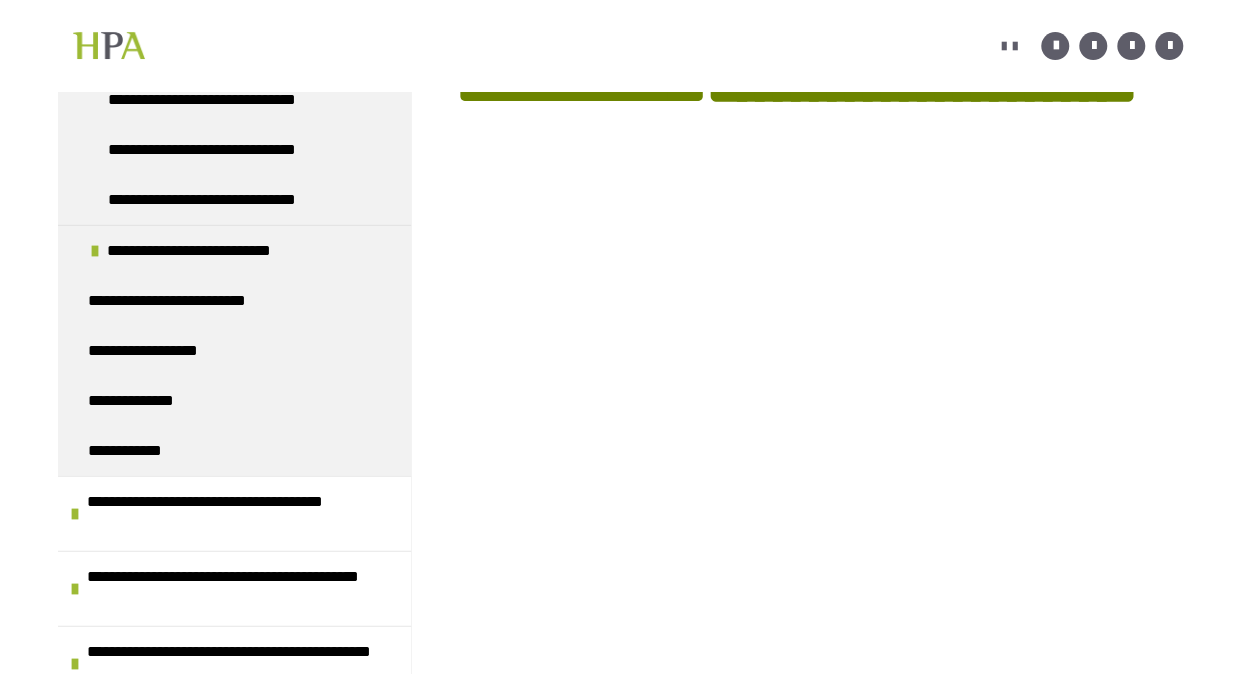 scroll, scrollTop: 2342, scrollLeft: 0, axis: vertical 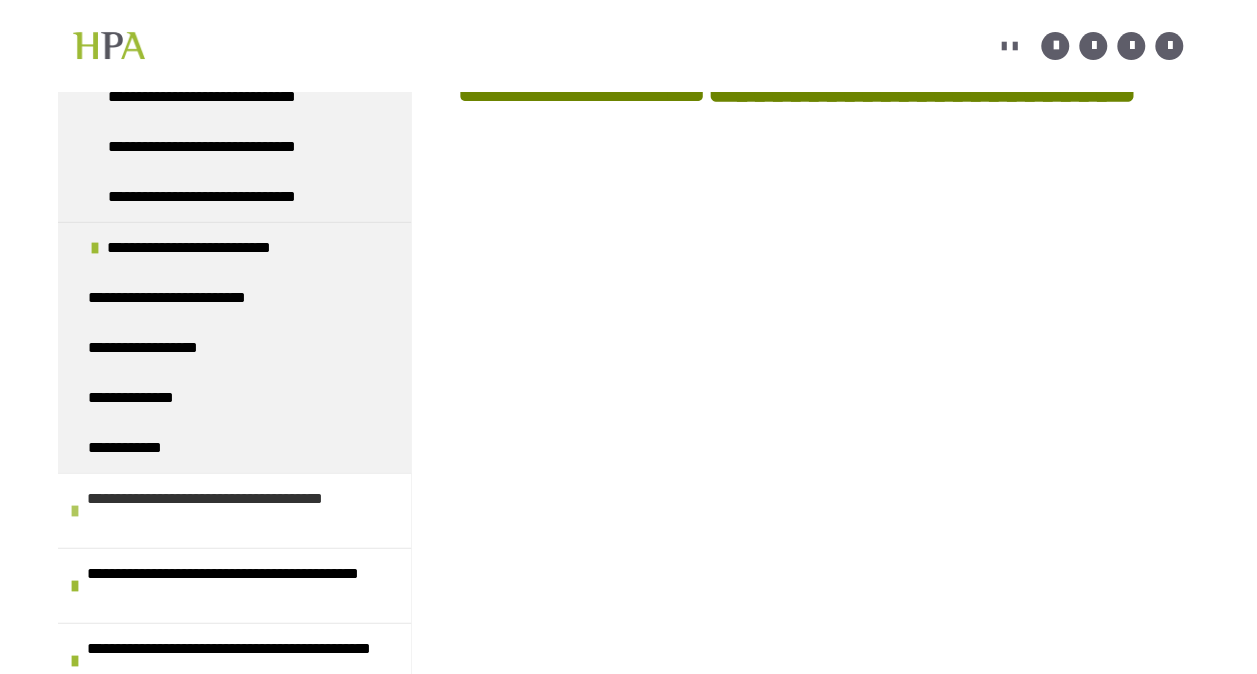 click on "**********" at bounding box center [236, 511] 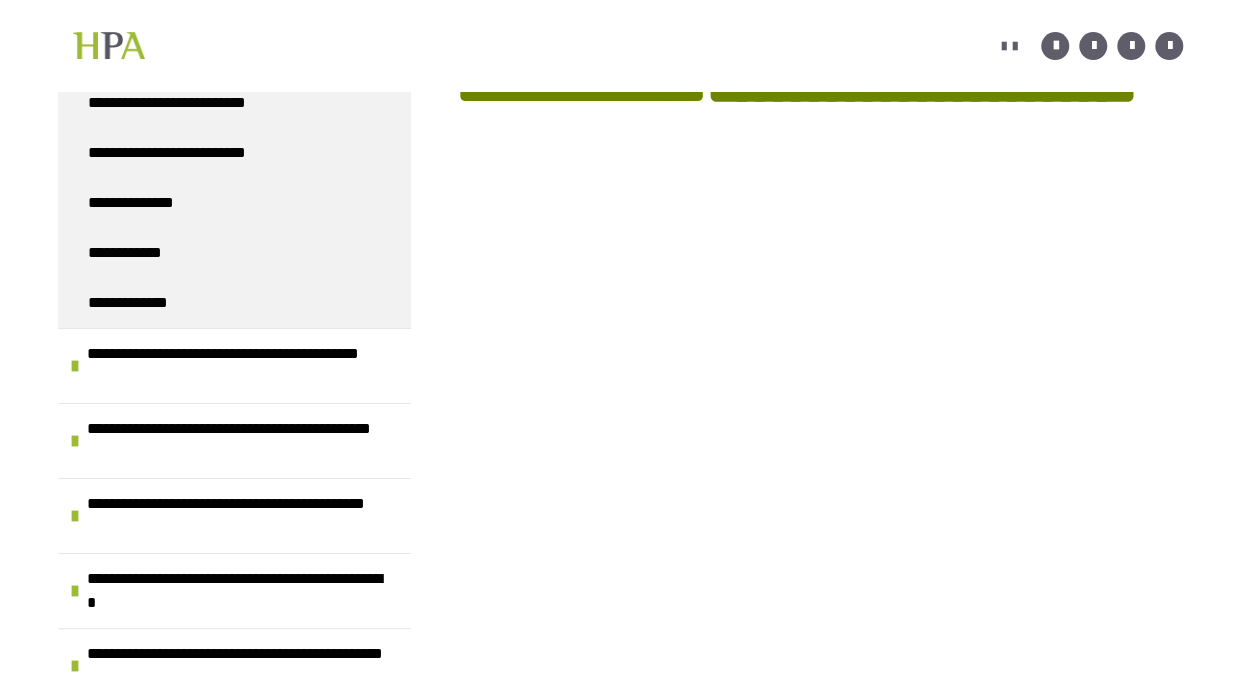 scroll, scrollTop: 3904, scrollLeft: 0, axis: vertical 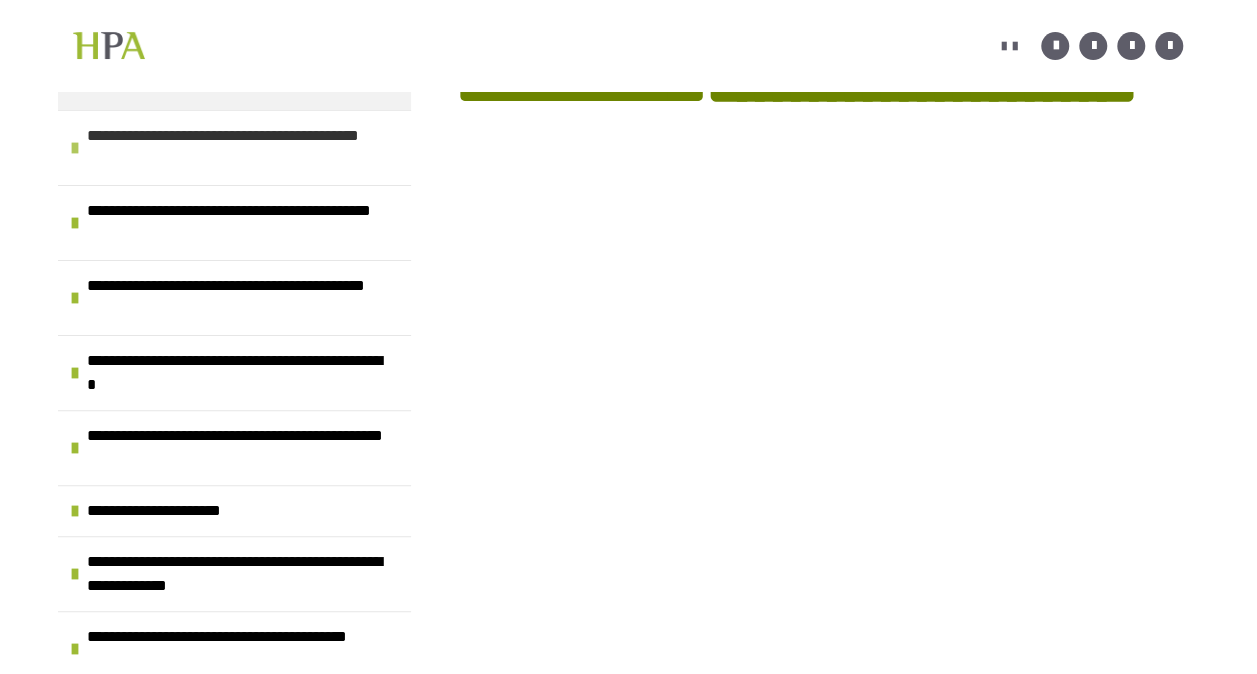 click on "**********" at bounding box center [236, 148] 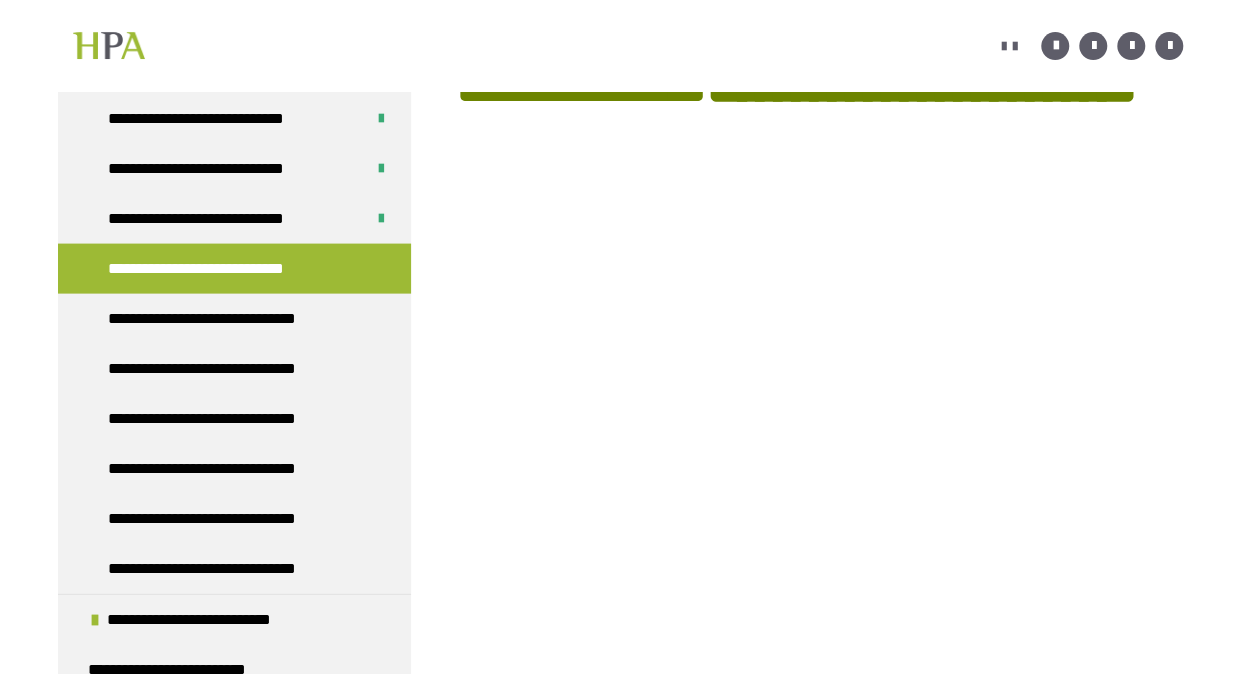 scroll, scrollTop: 1898, scrollLeft: 0, axis: vertical 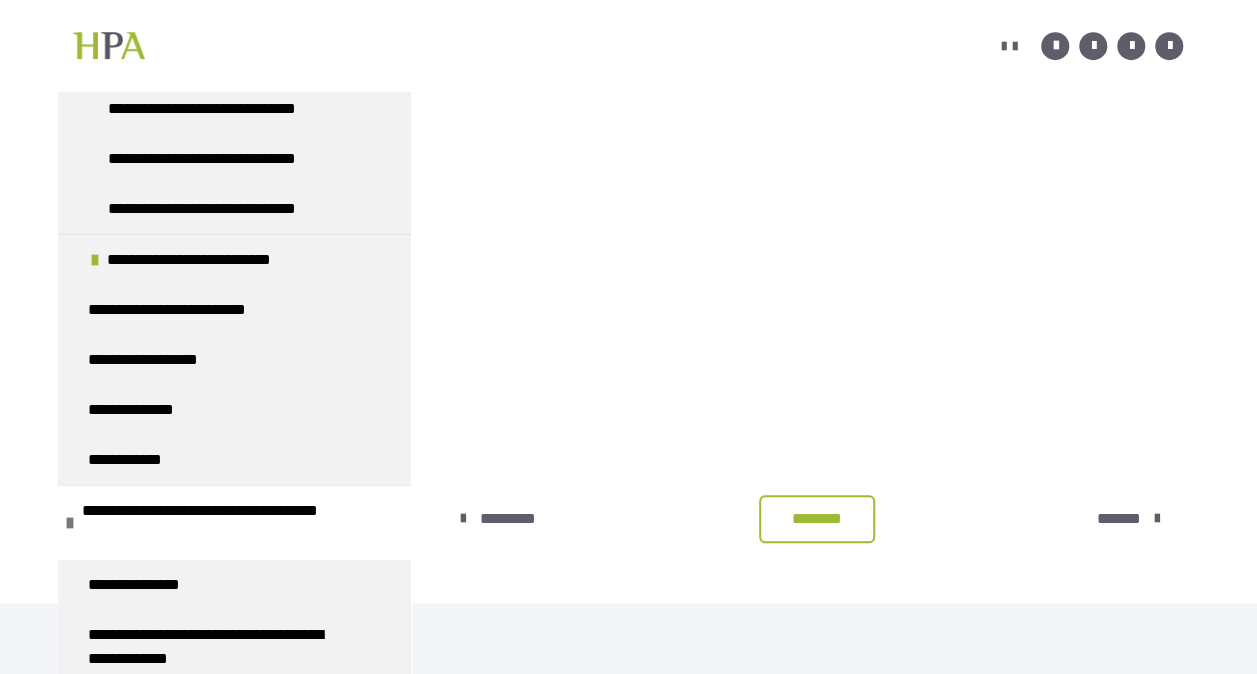 click on "********" at bounding box center [817, 519] 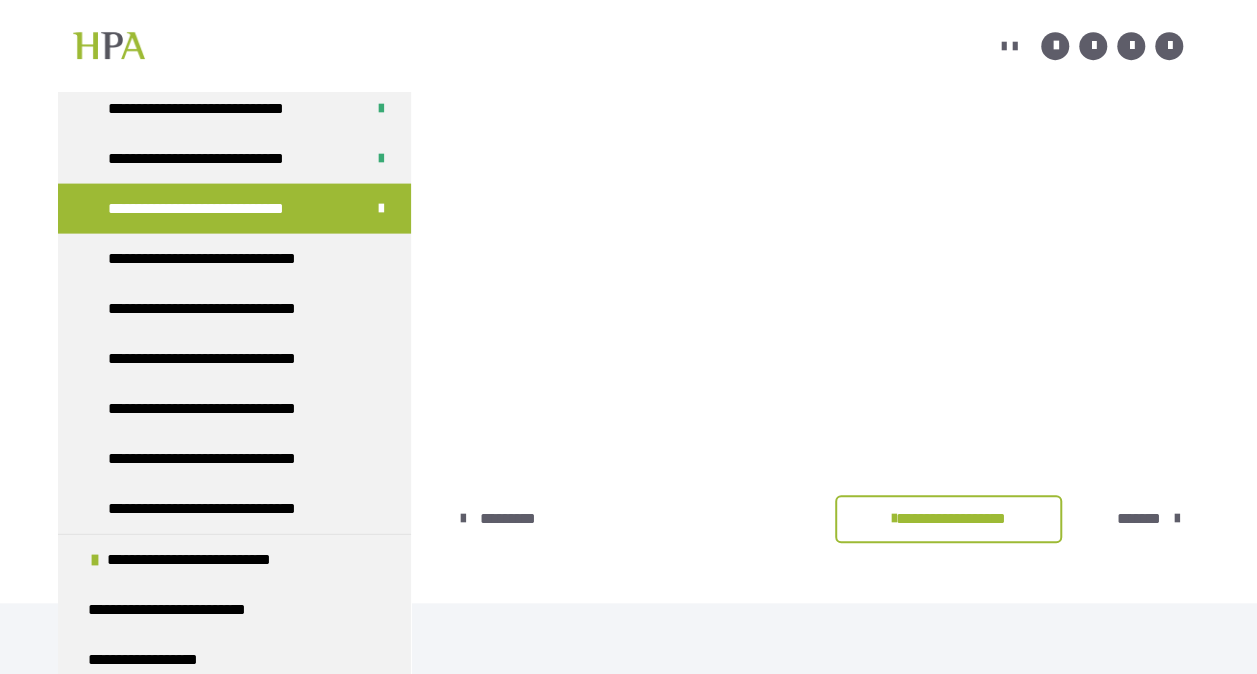 scroll, scrollTop: 2018, scrollLeft: 0, axis: vertical 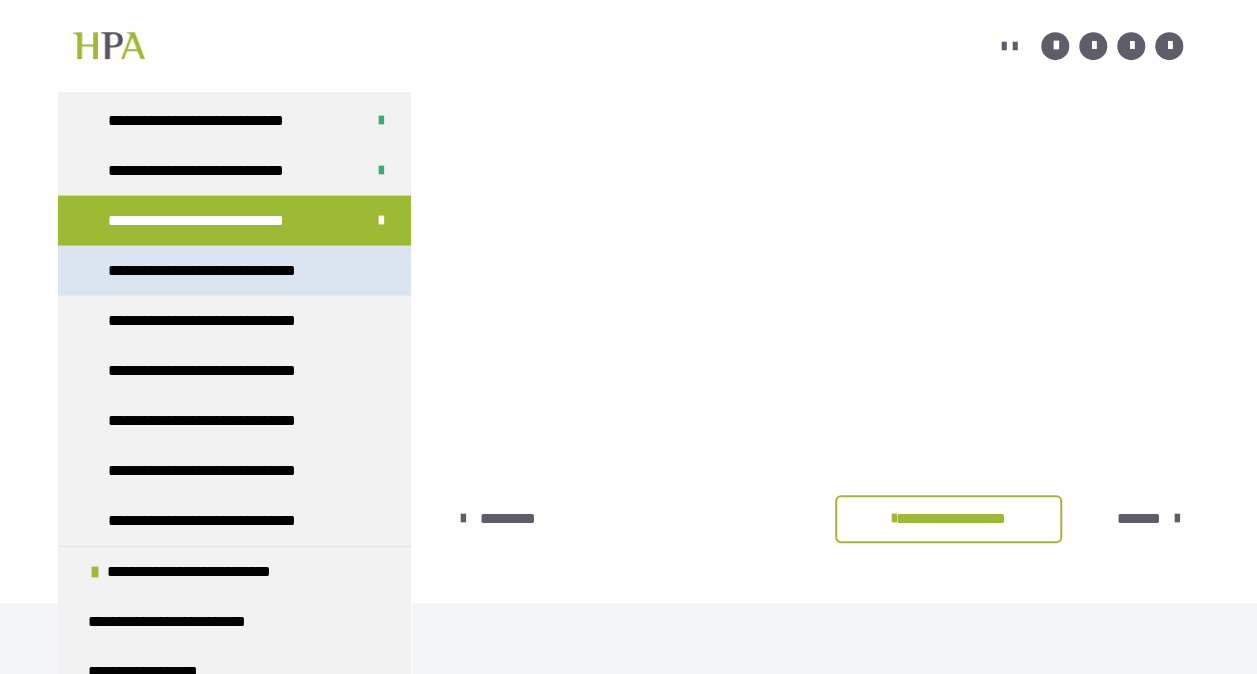 click on "**********" at bounding box center (225, 271) 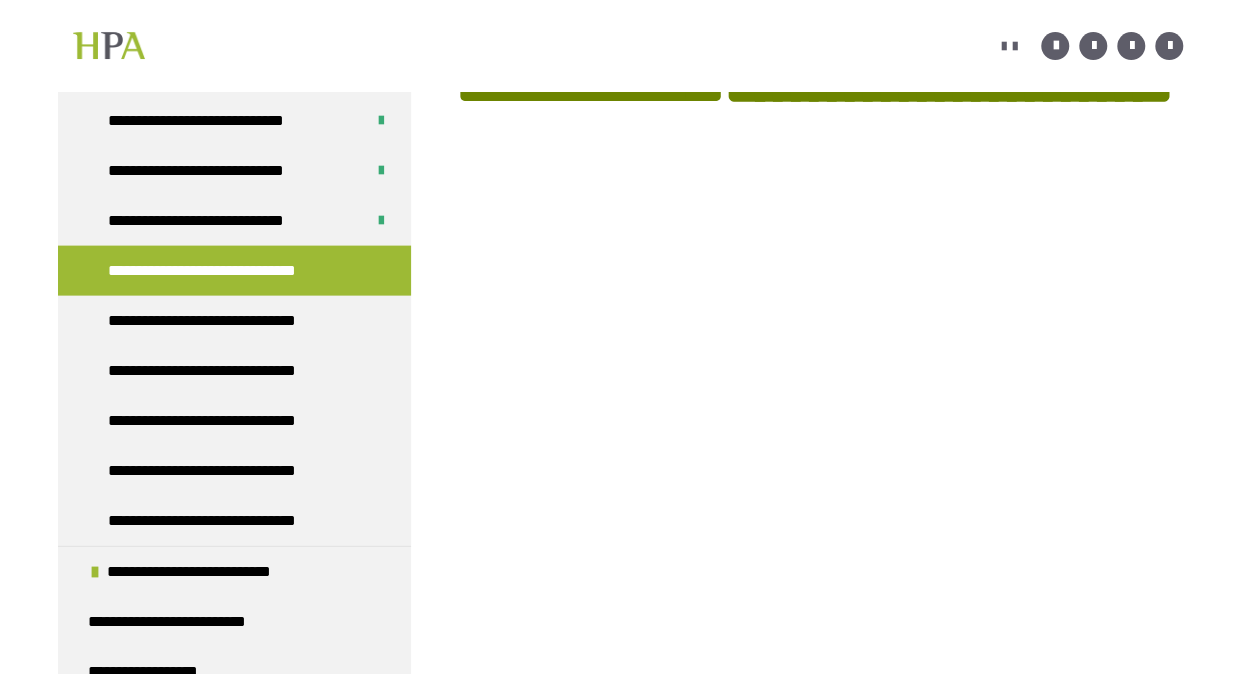 click on "**********" at bounding box center [628, 399] 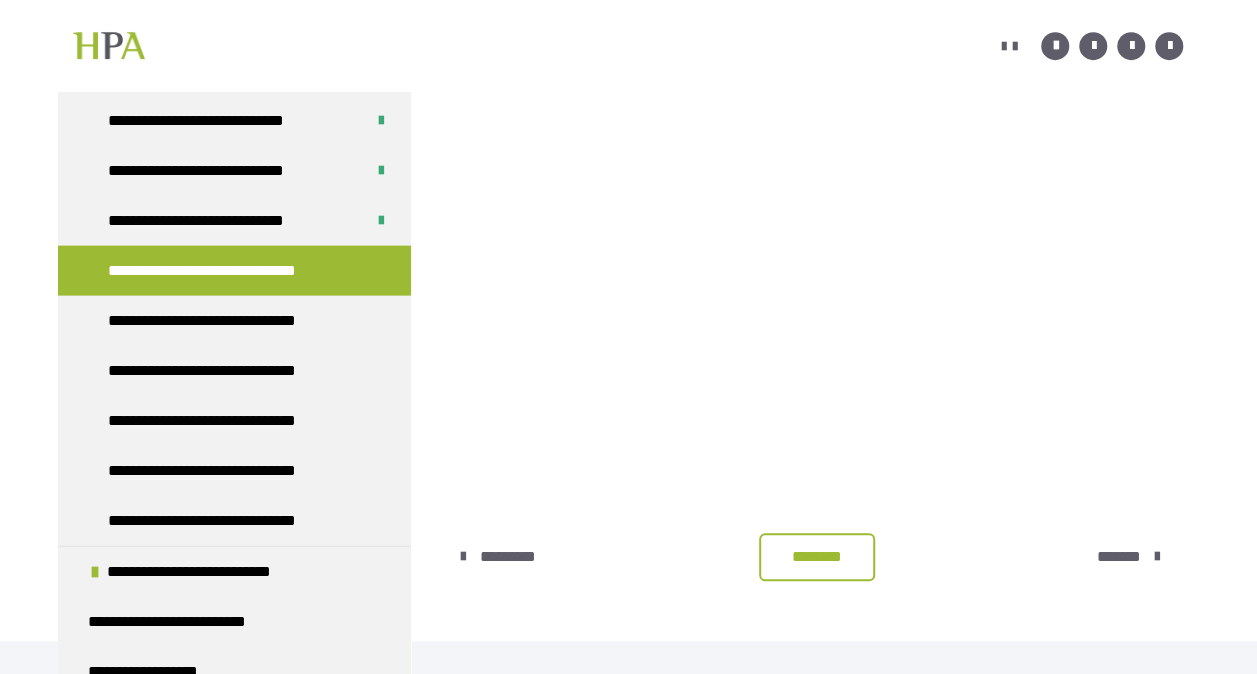 scroll, scrollTop: 498, scrollLeft: 0, axis: vertical 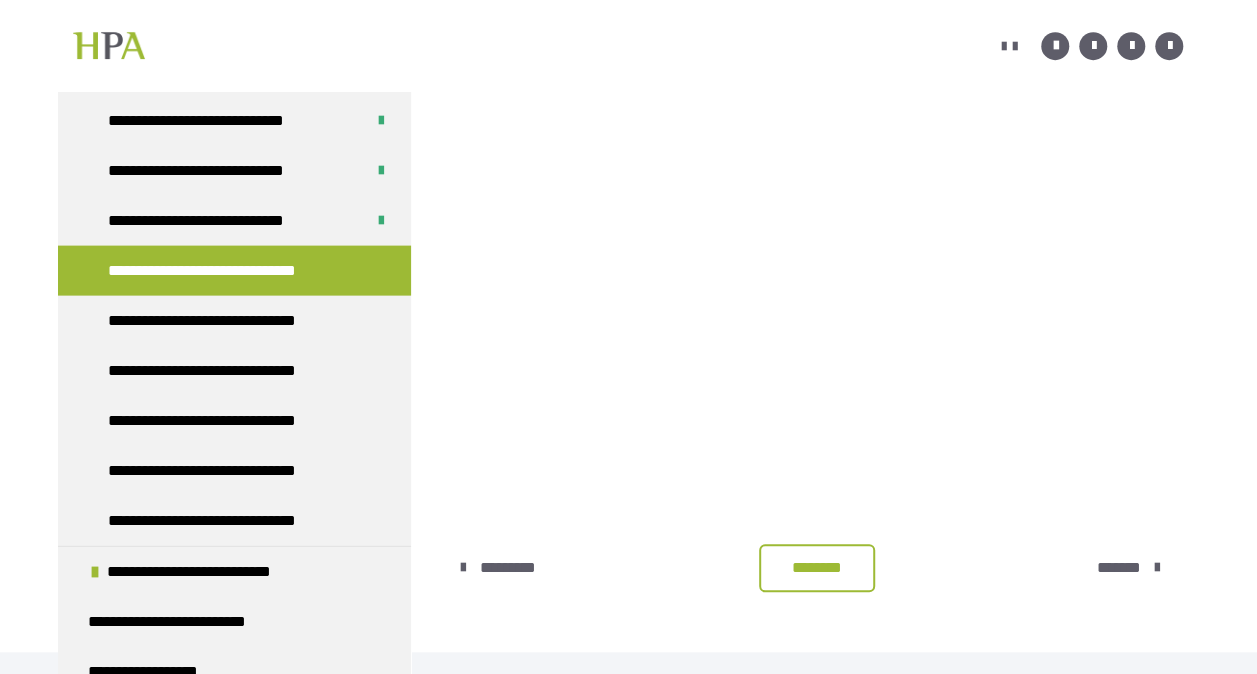 click on "********" at bounding box center (817, 568) 